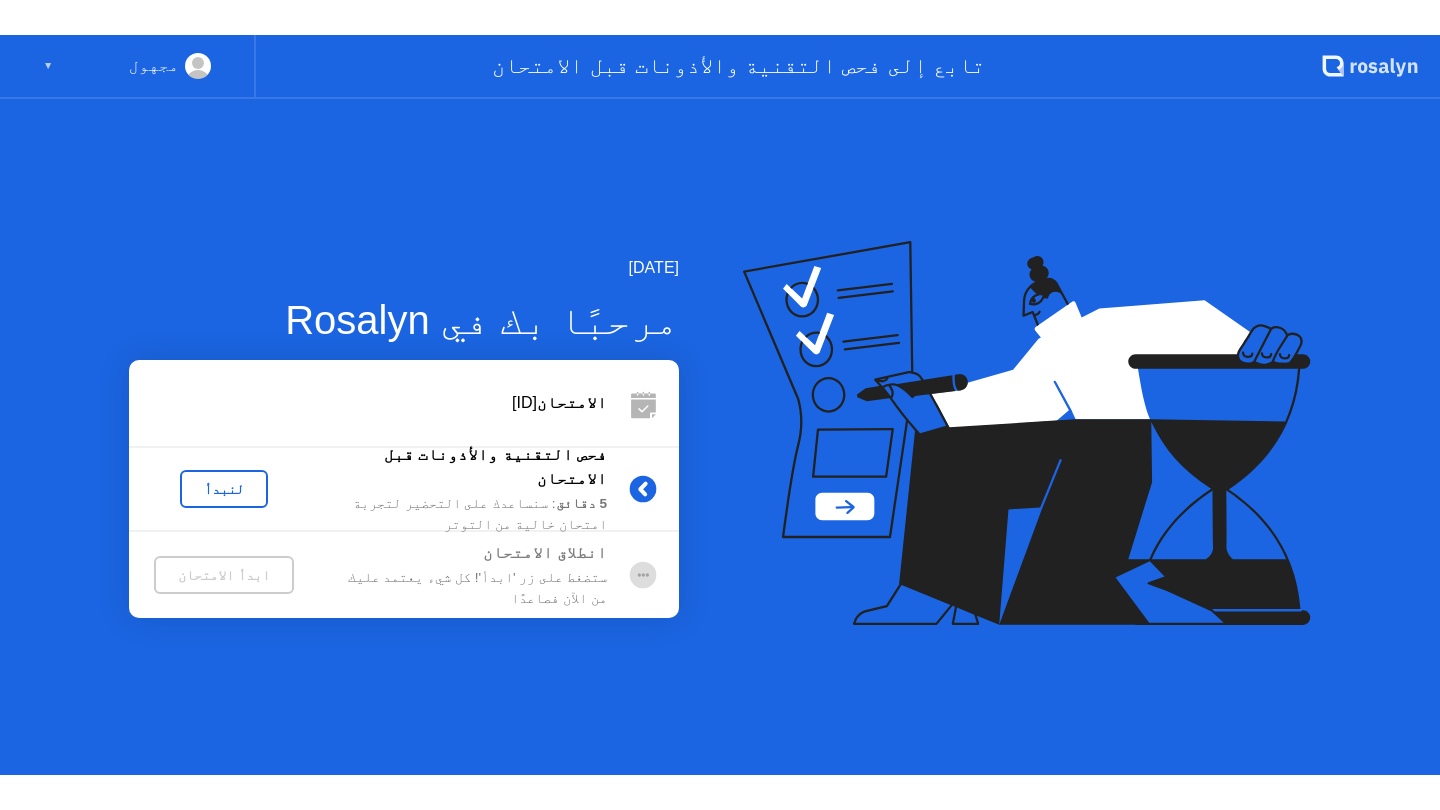 scroll, scrollTop: 0, scrollLeft: 0, axis: both 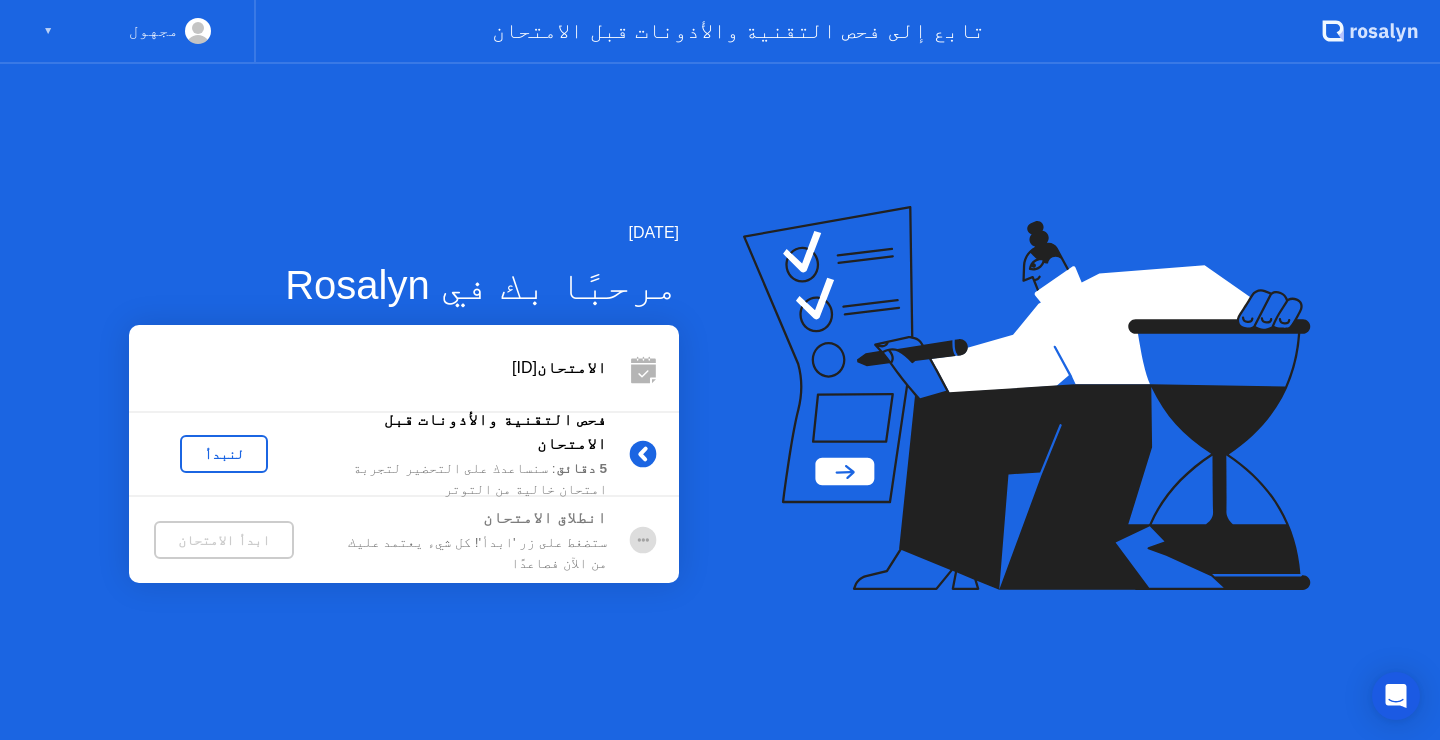 click on "لنبدأ" 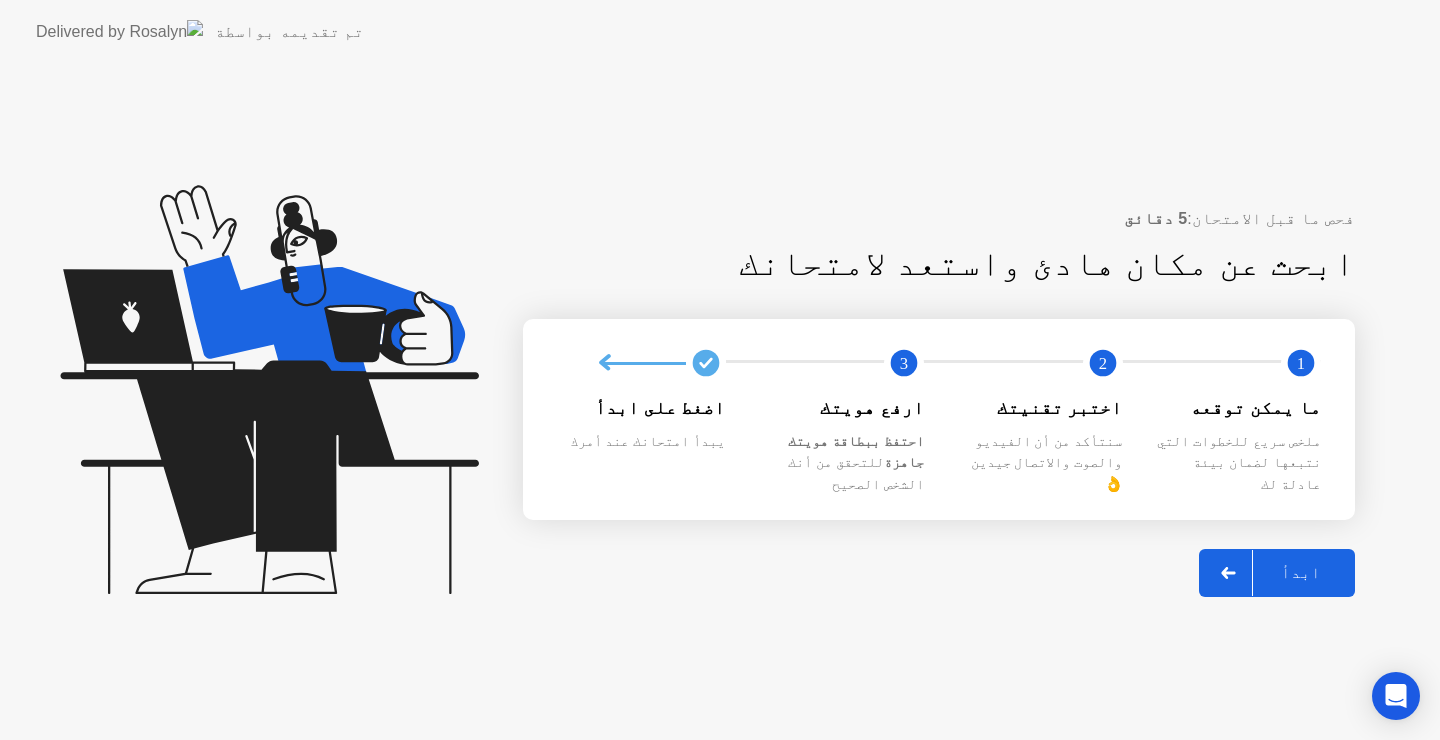 click on "ابدأ" 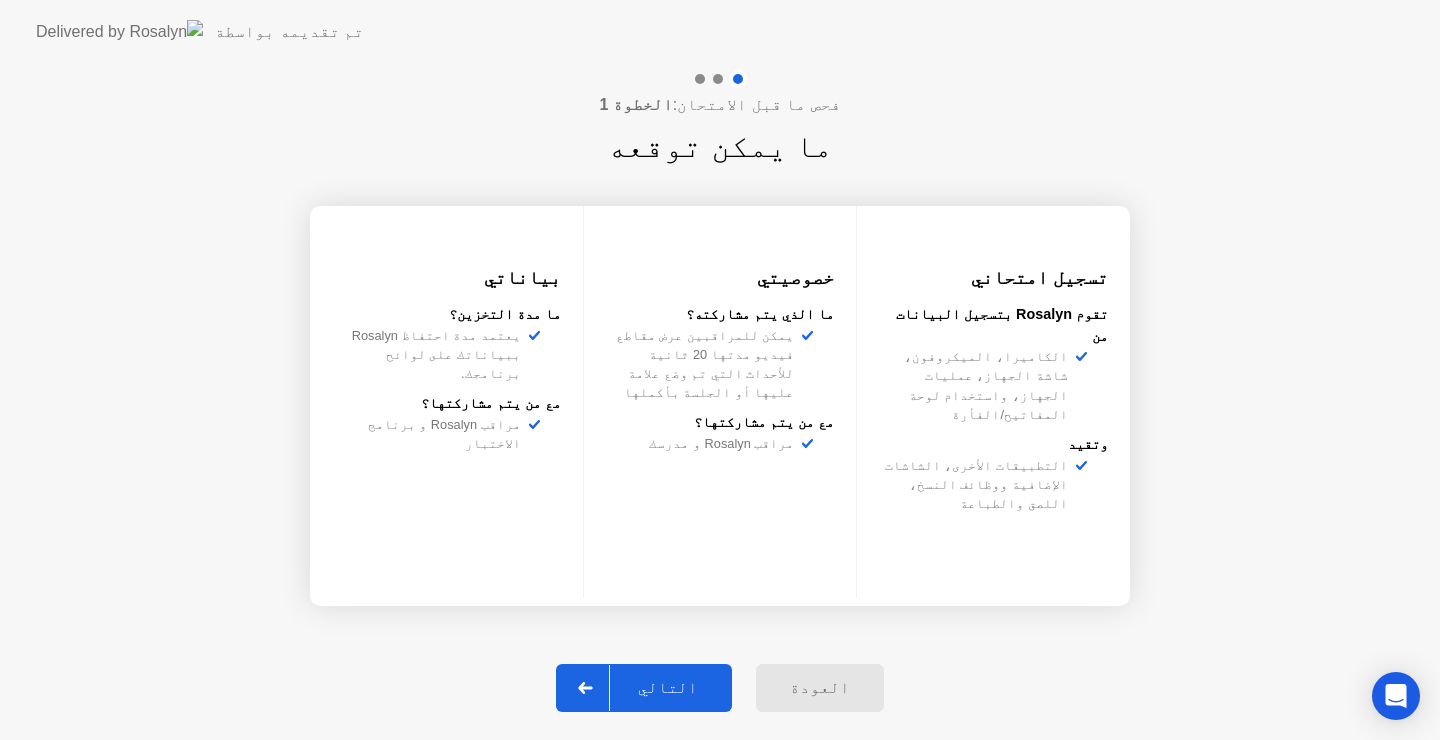 click on "التالي" 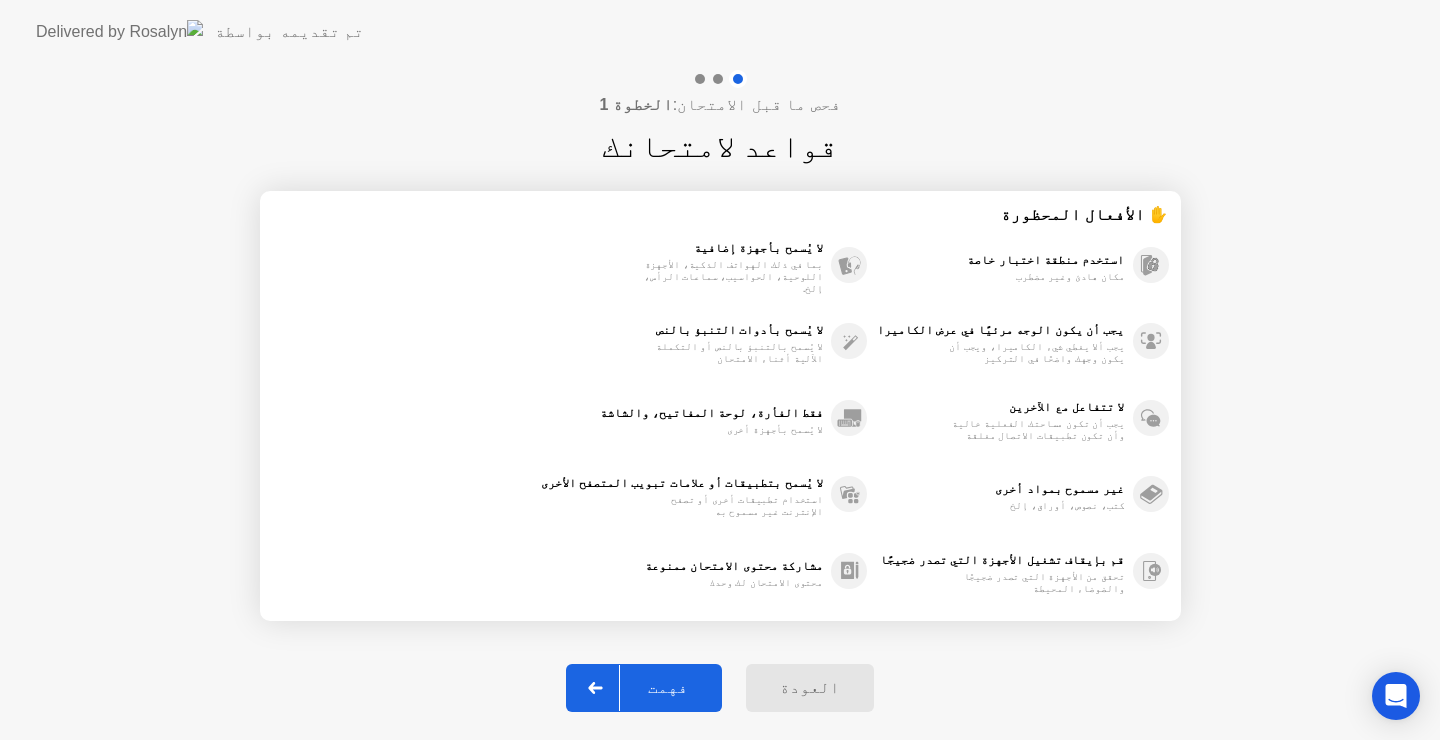 click on "فهمت" 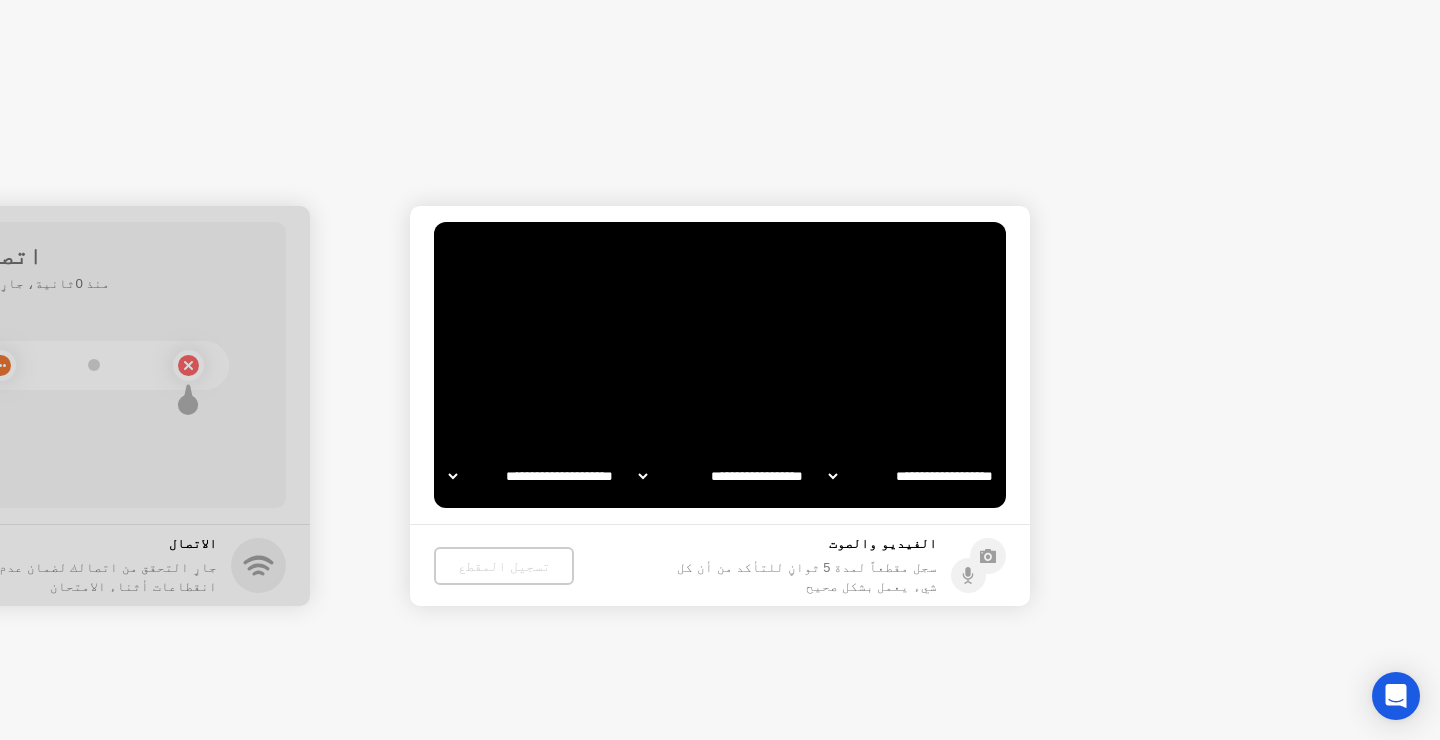select on "**********" 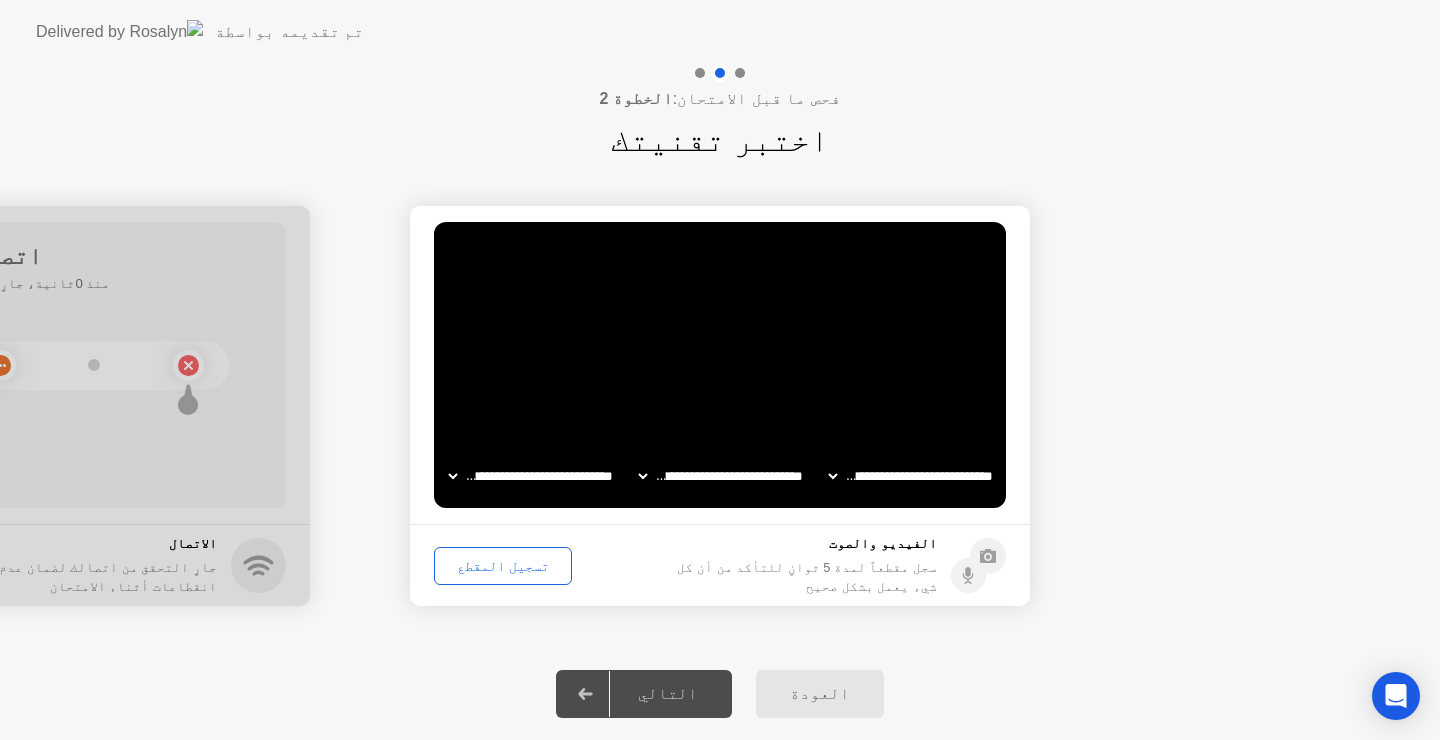 click on "تسجيل المقطع" 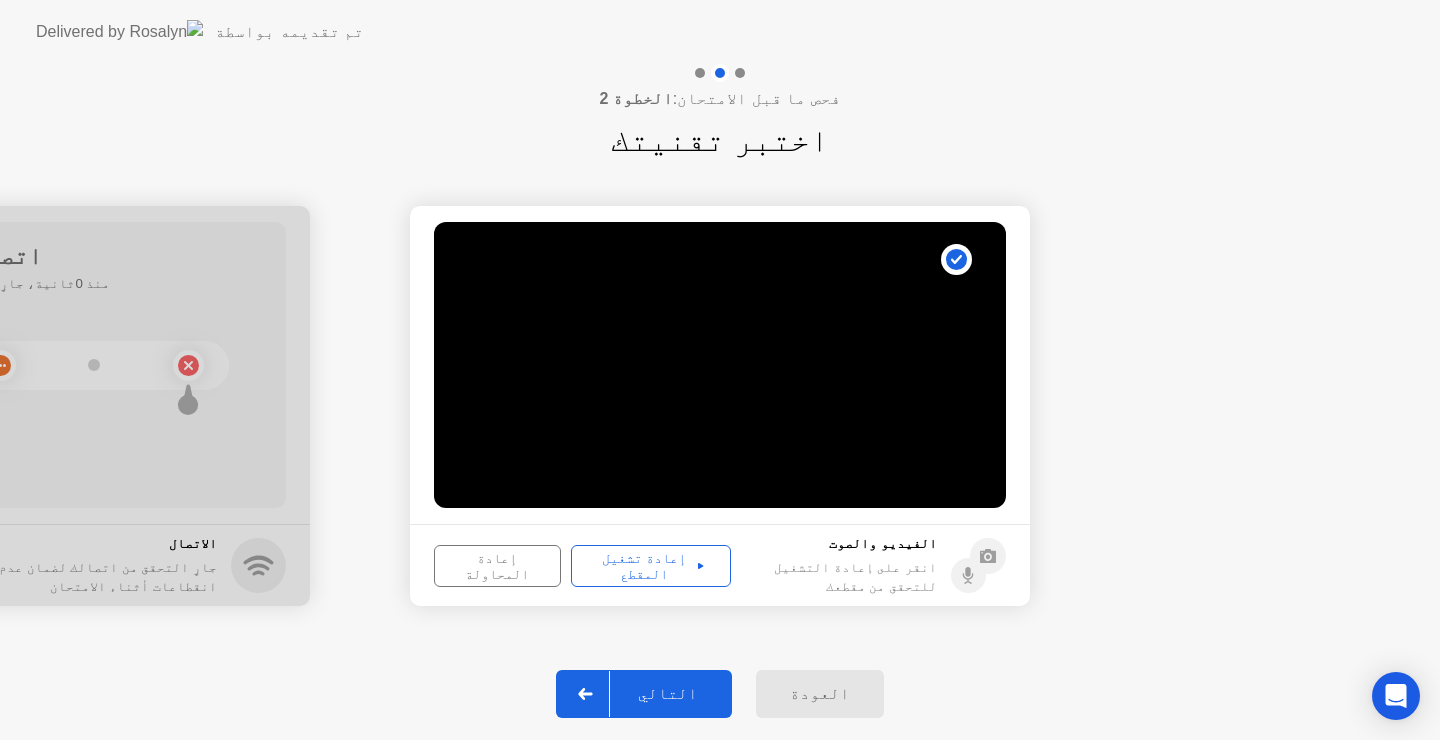 click on "إعادة تشغيل المقطع" 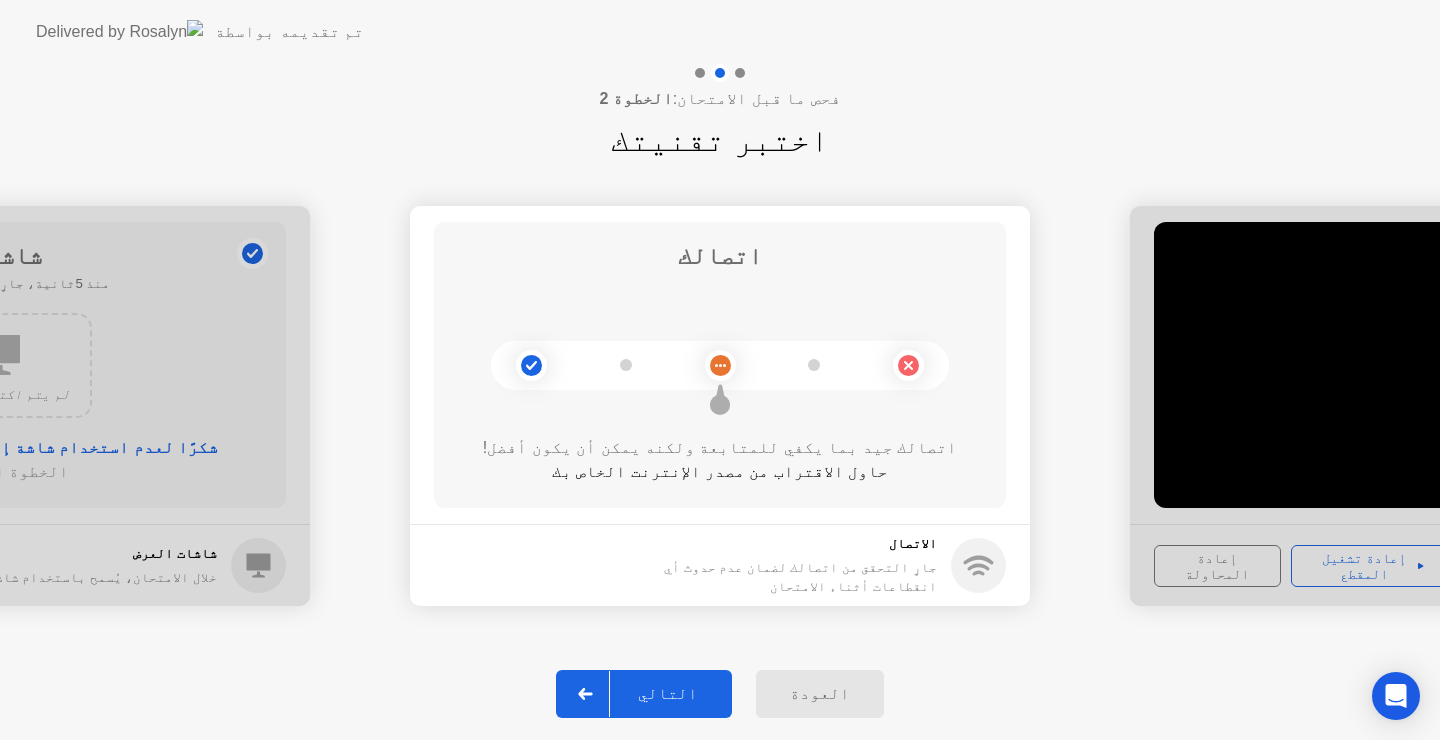 click on "التالي" 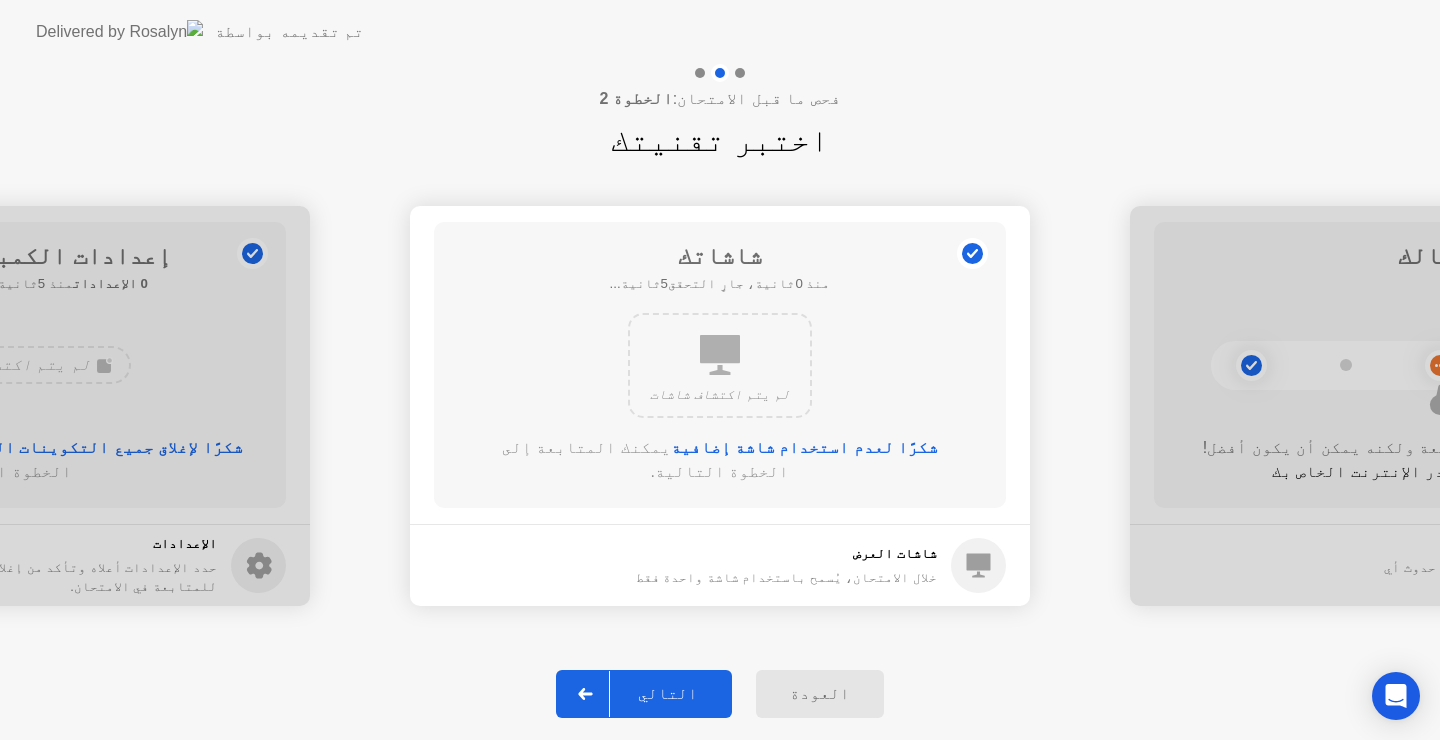 click on "التالي" 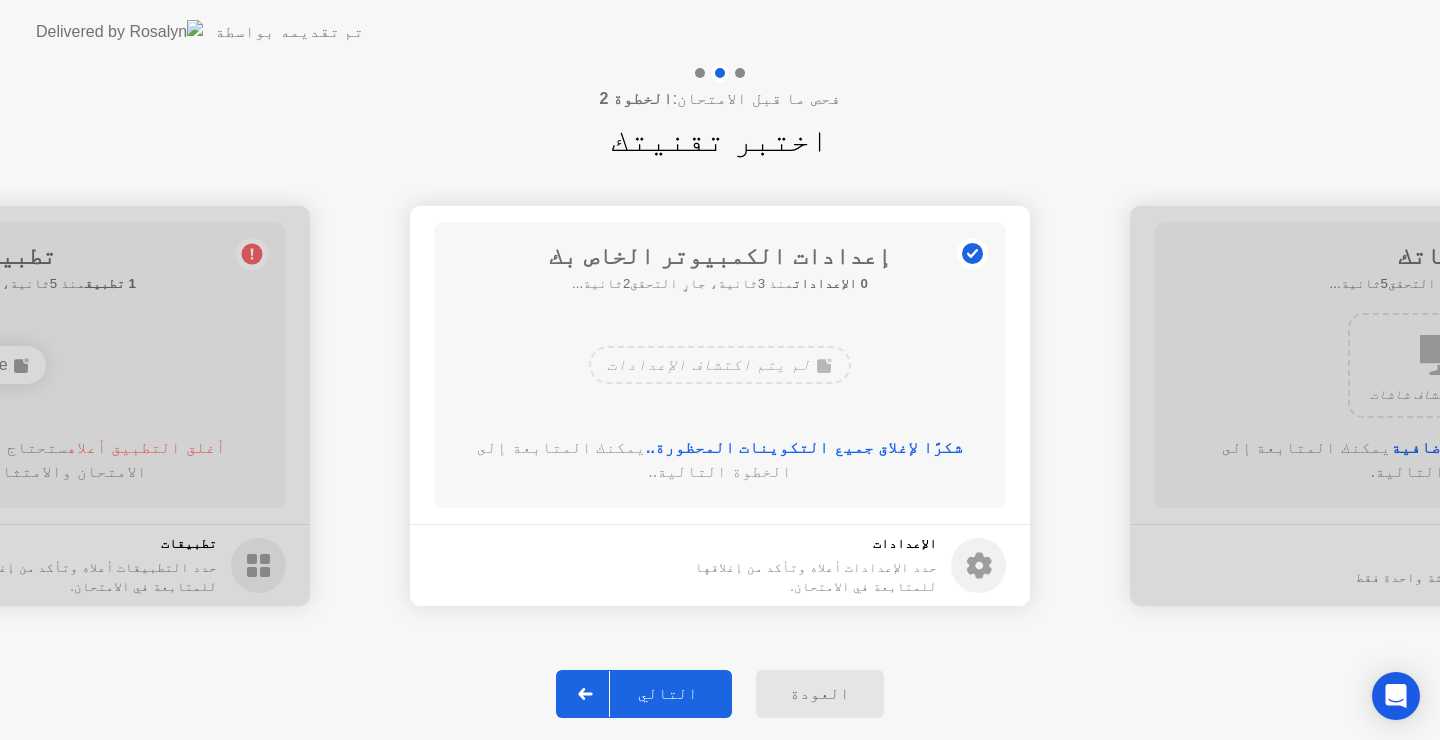 click on "التالي" 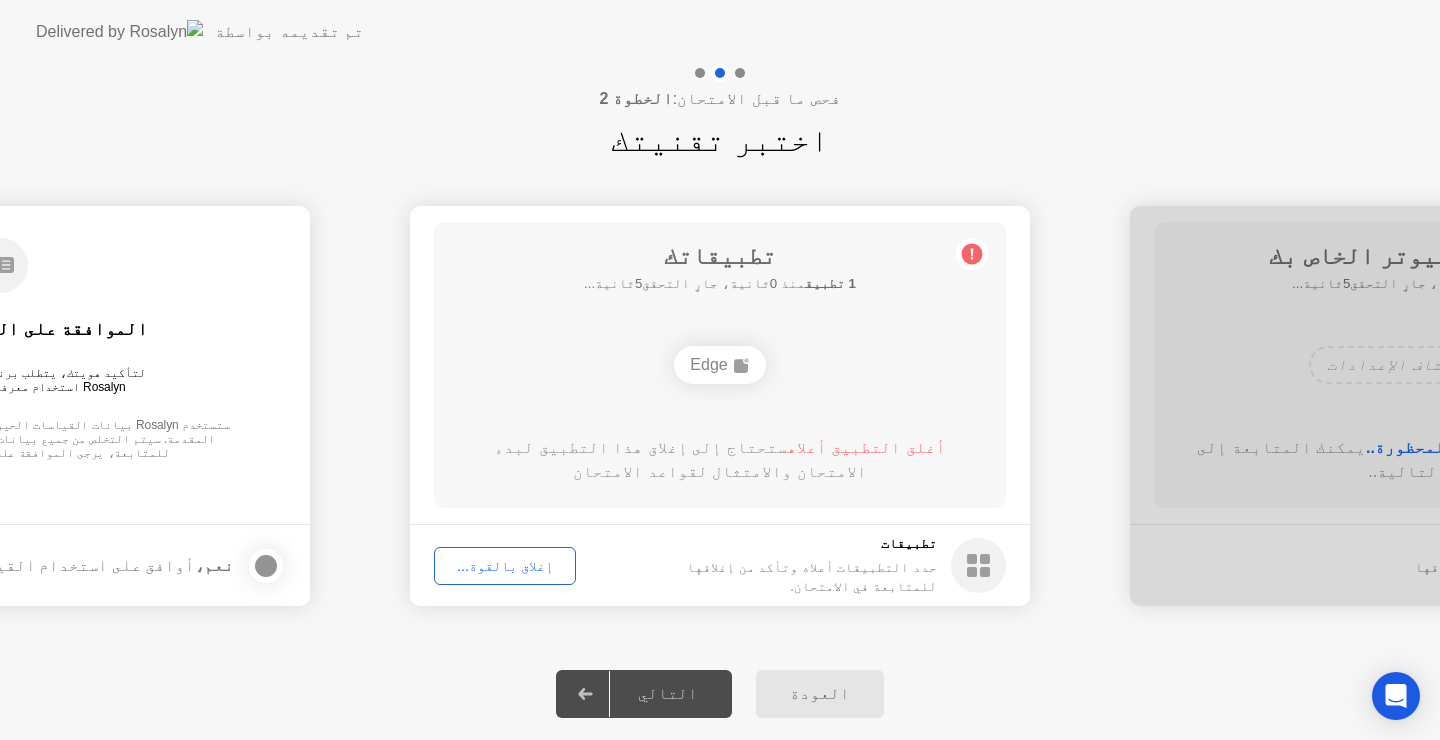 click on "إغلاق بالقوة..." 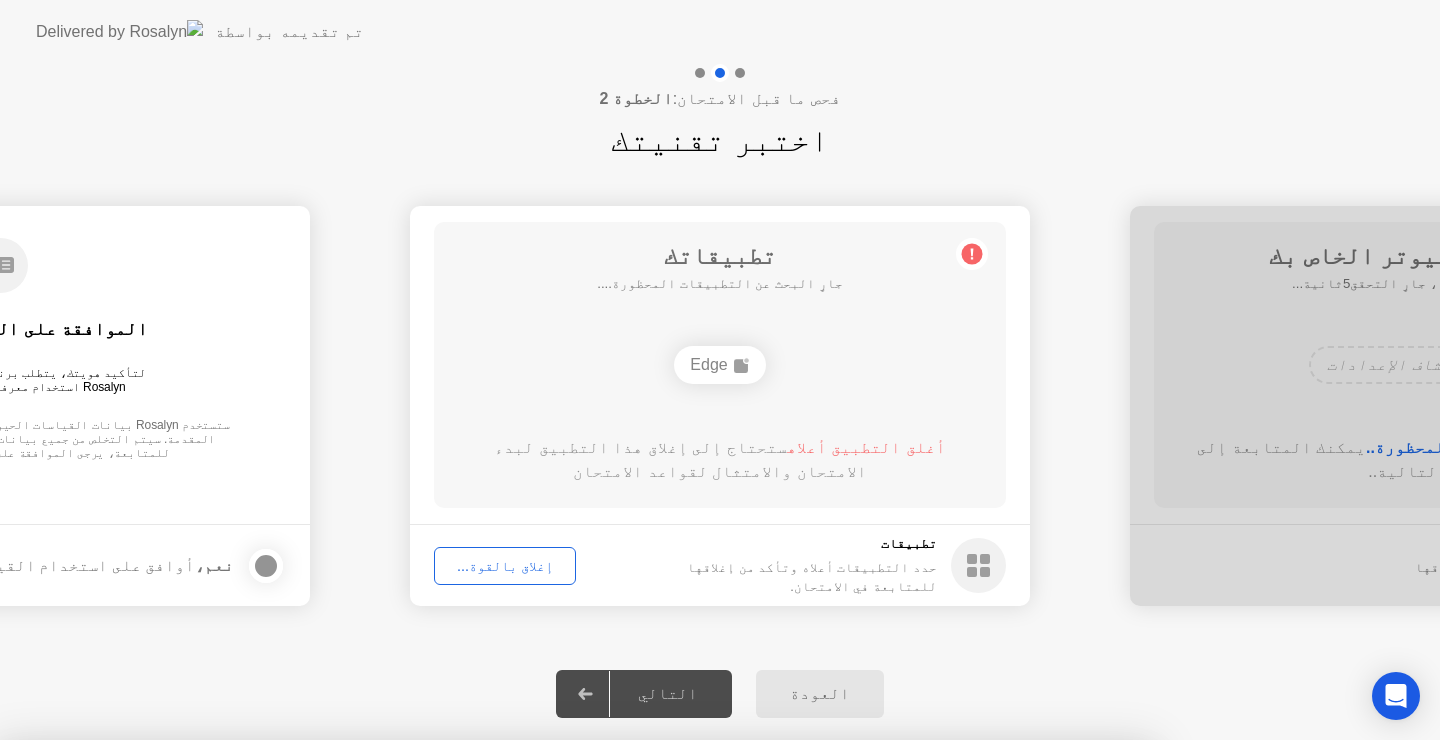 click on "تأكيد" at bounding box center (644, 1016) 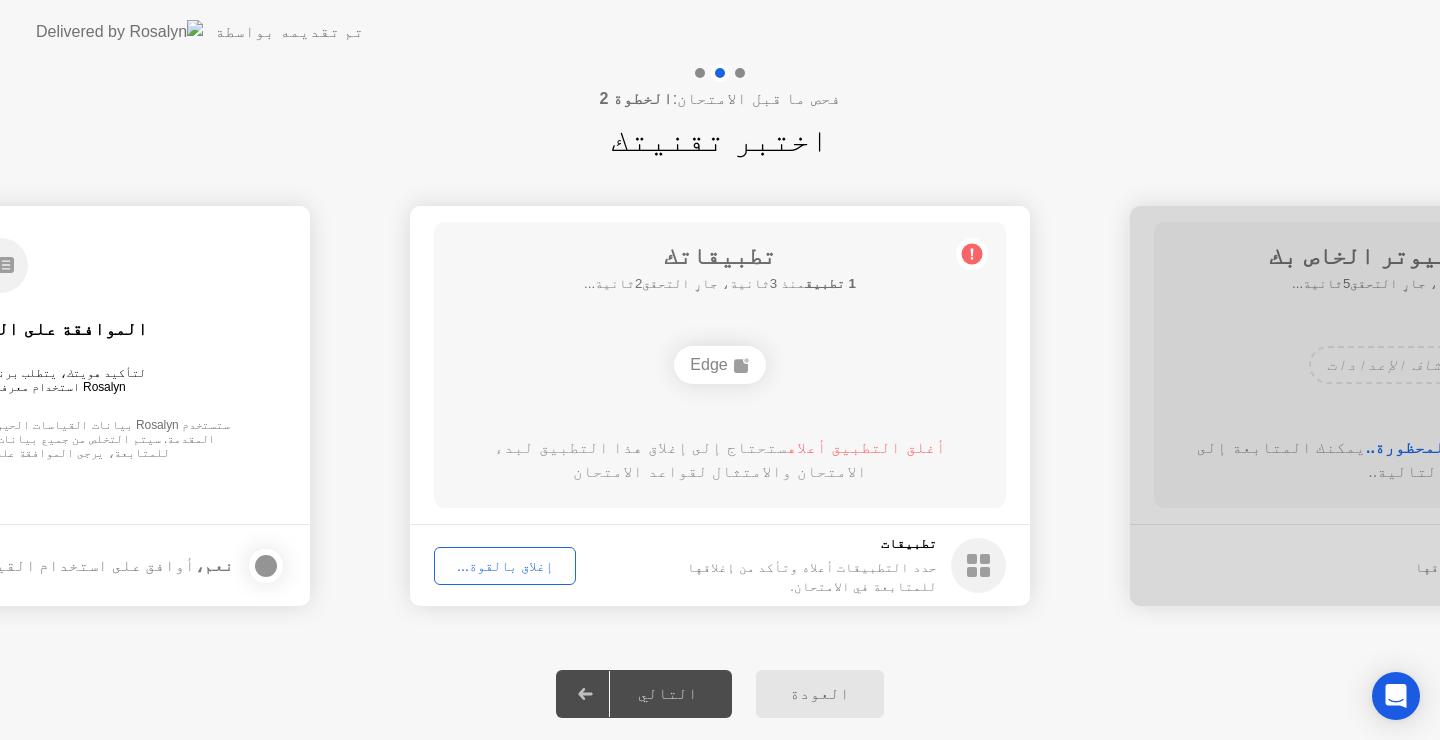 click on "إغلاق بالقوة..." 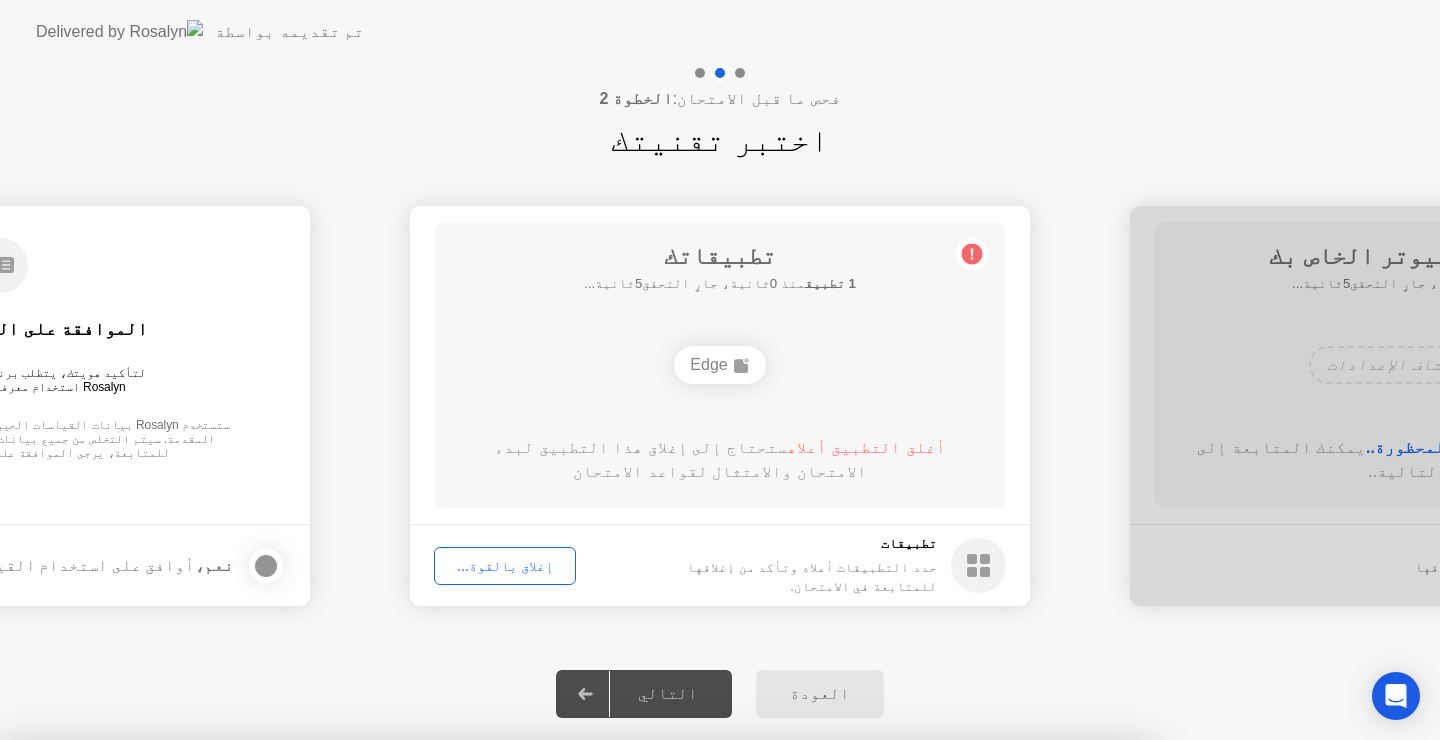 click on "تأكيد" at bounding box center (644, 1016) 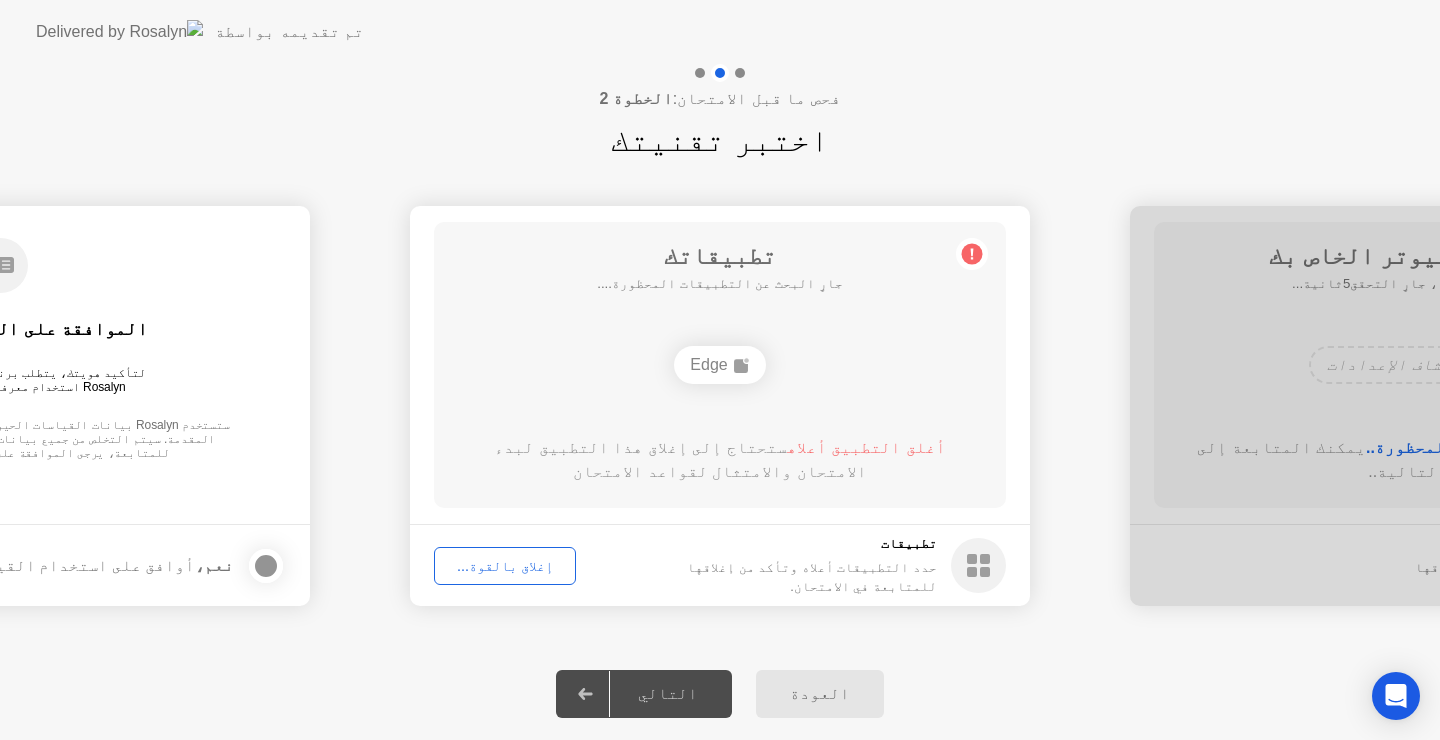 drag, startPoint x: 927, startPoint y: 439, endPoint x: 968, endPoint y: 246, distance: 197.30687 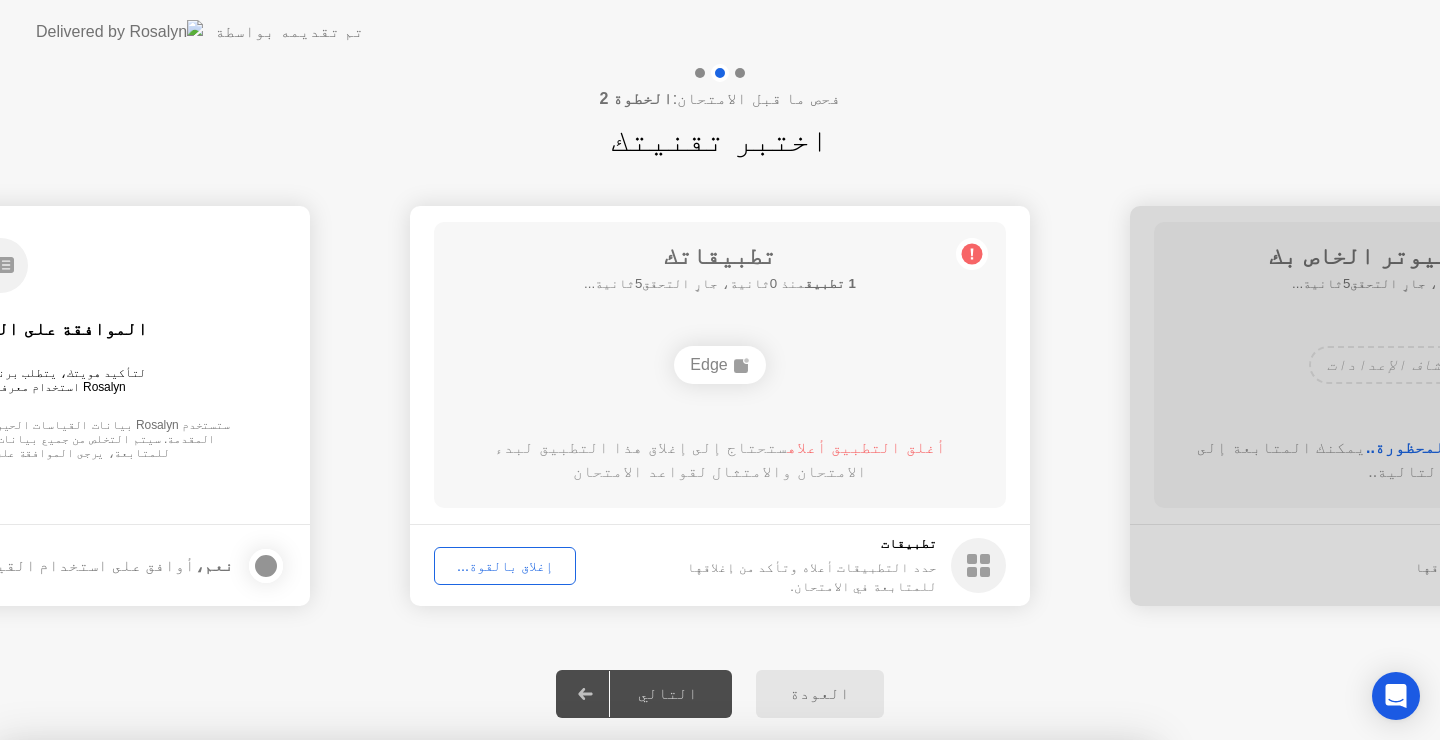 click on "إلغاء" at bounding box center (509, 1016) 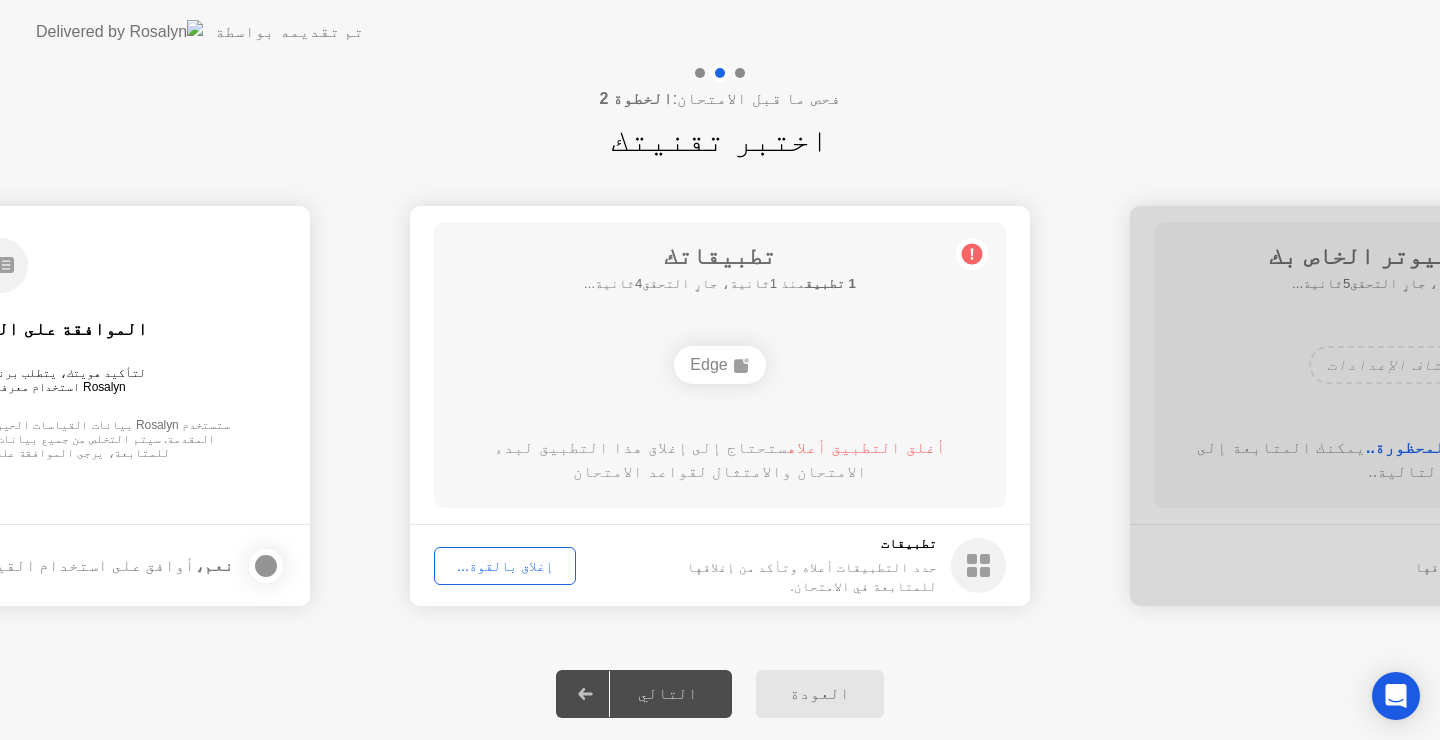 click on "إغلاق بالقوة..." 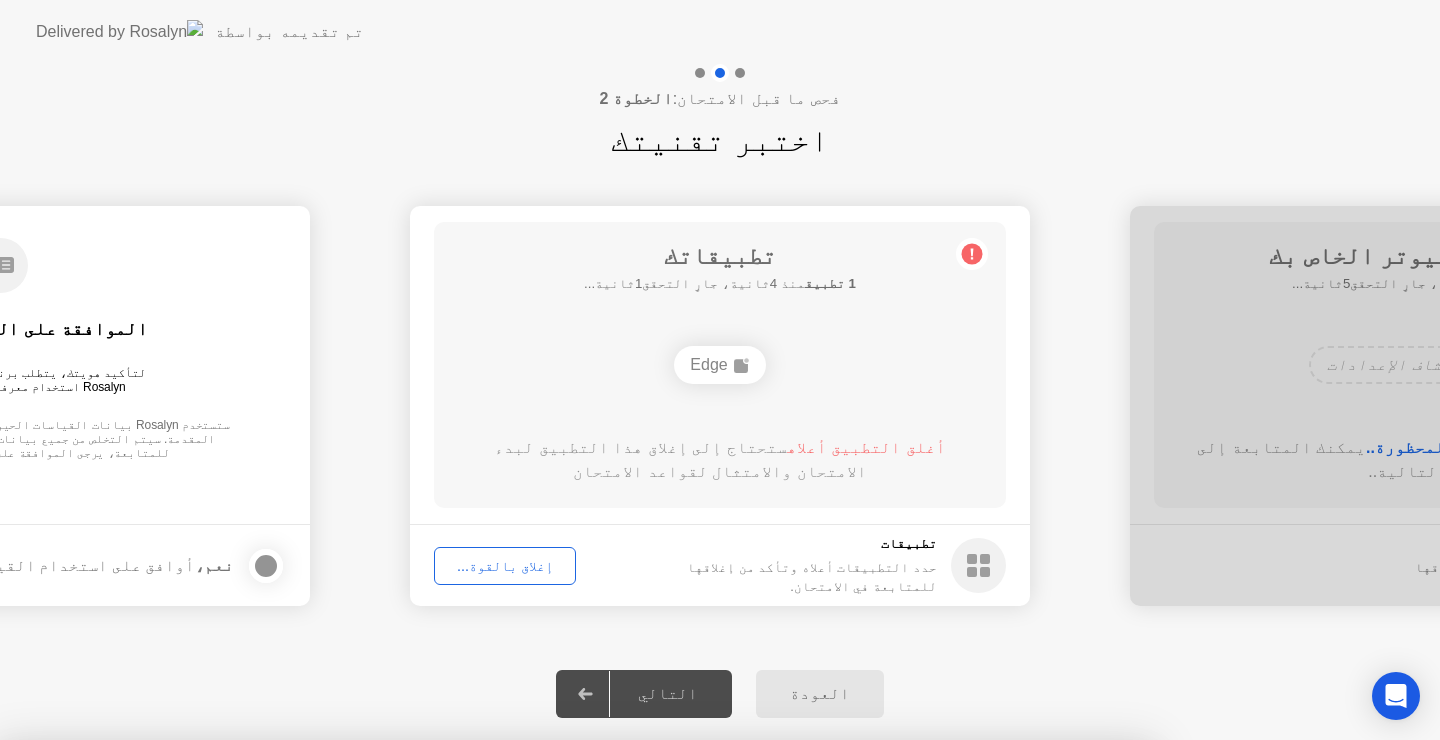 drag, startPoint x: 730, startPoint y: 408, endPoint x: 771, endPoint y: 465, distance: 70.21396 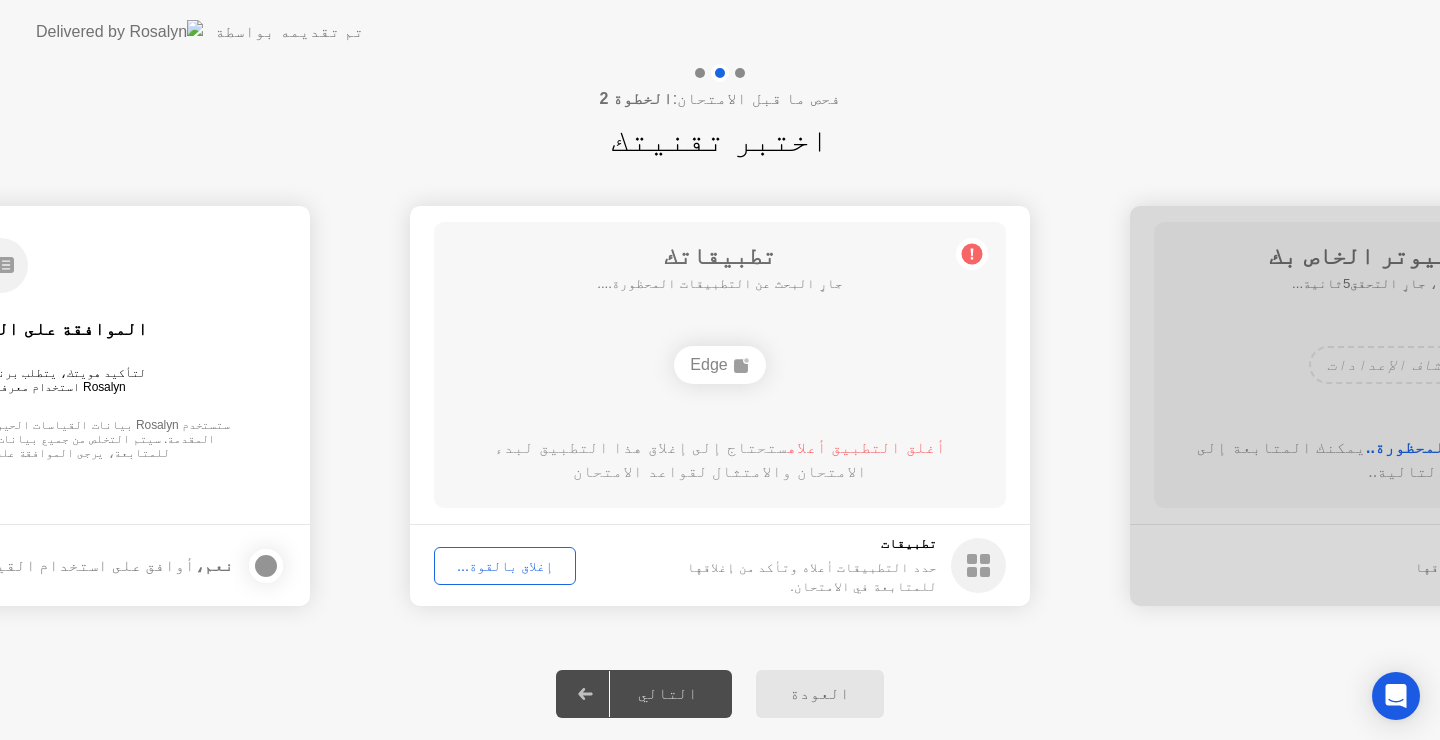 click 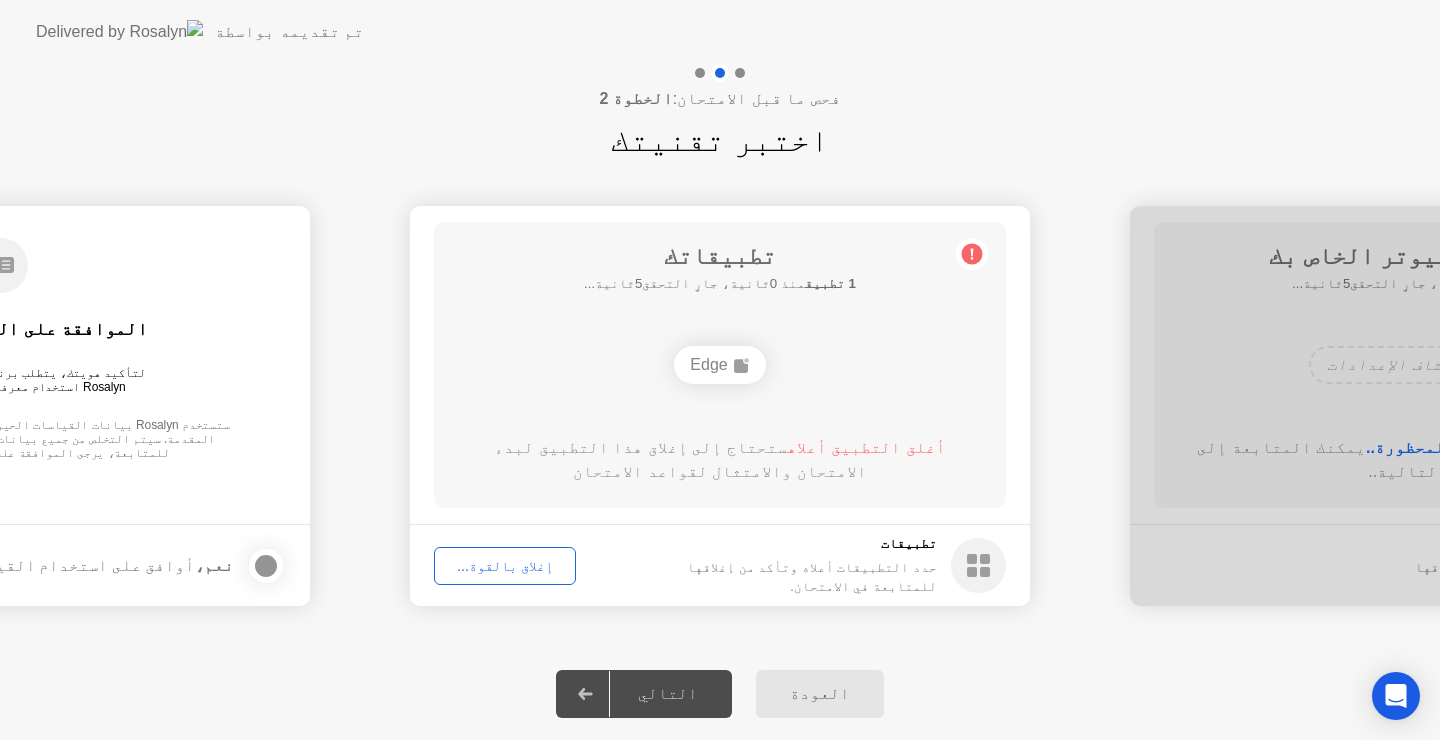 click on "الموافقة على القياسات الحيوية   لتأكيد هويتك، يتطلب برنامج الاختبار الخاص بك من Rosalyn استخدام معرفات القياسات الحيوية.   ستستخدم Rosalyn بيانات القياسات الحيوية الخاصة بك لمقارنة الوجوه في الصور المقدمة. سيتم التخلص من جميع بيانات القياسات الحيوية فور تأكيد هويتك. للمتابعة، يرجى الموافقة على استخدام القياسات الحيوية." 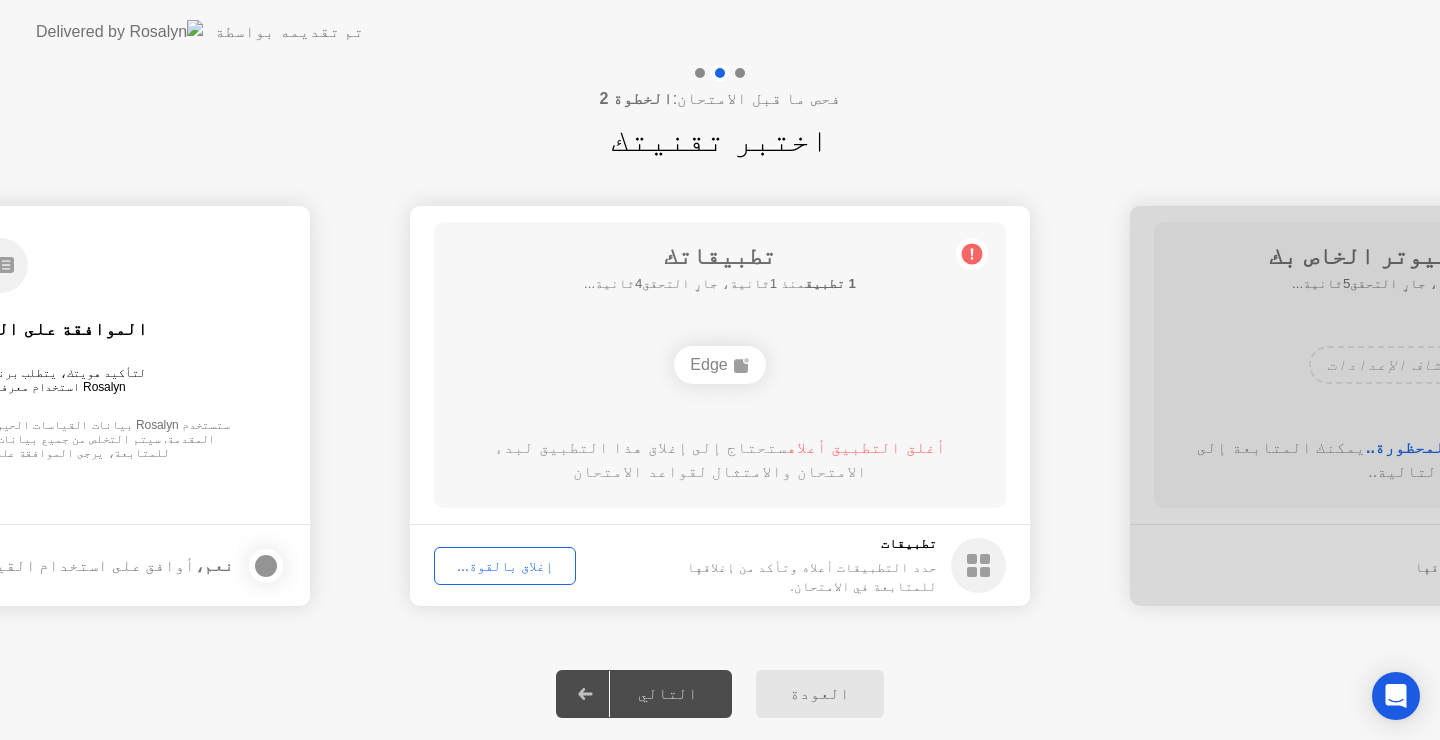 drag, startPoint x: 271, startPoint y: 385, endPoint x: 259, endPoint y: 563, distance: 178.40404 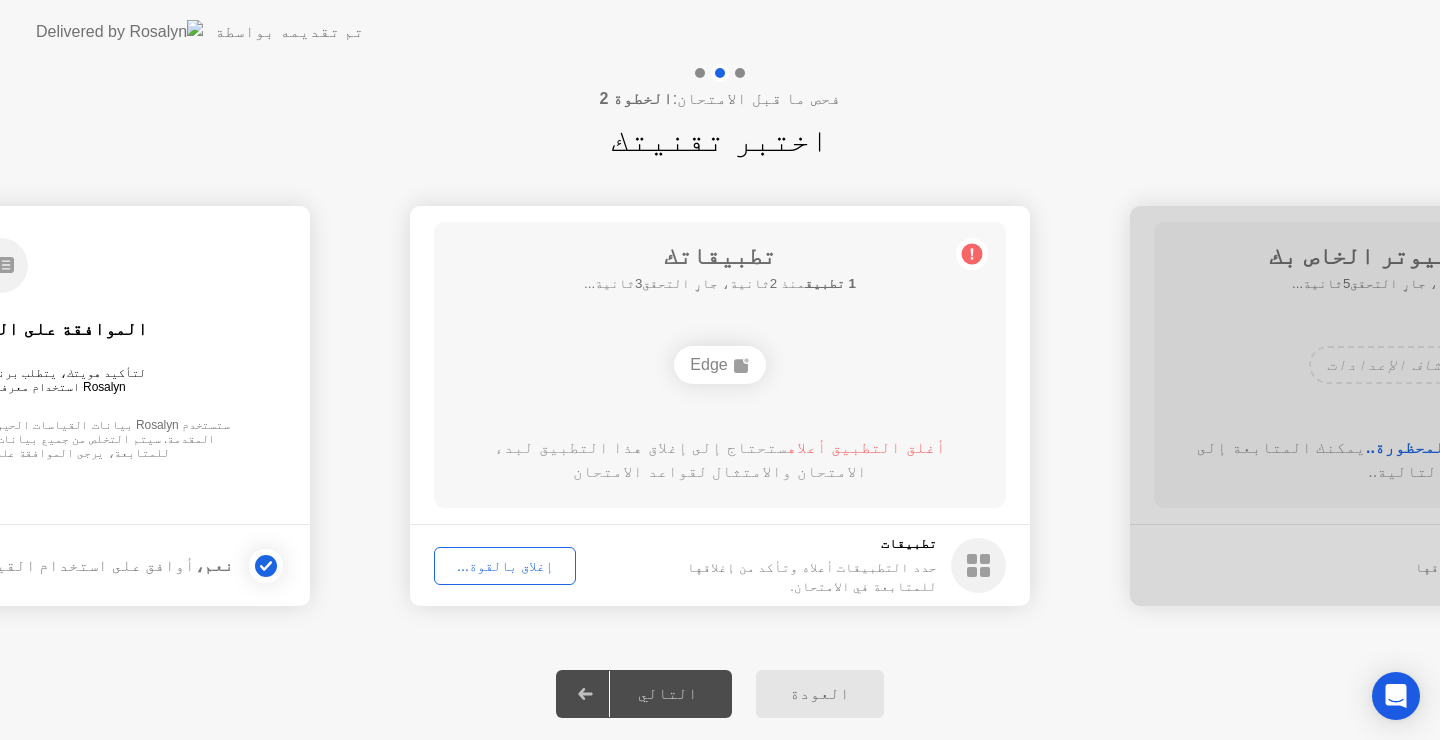 click 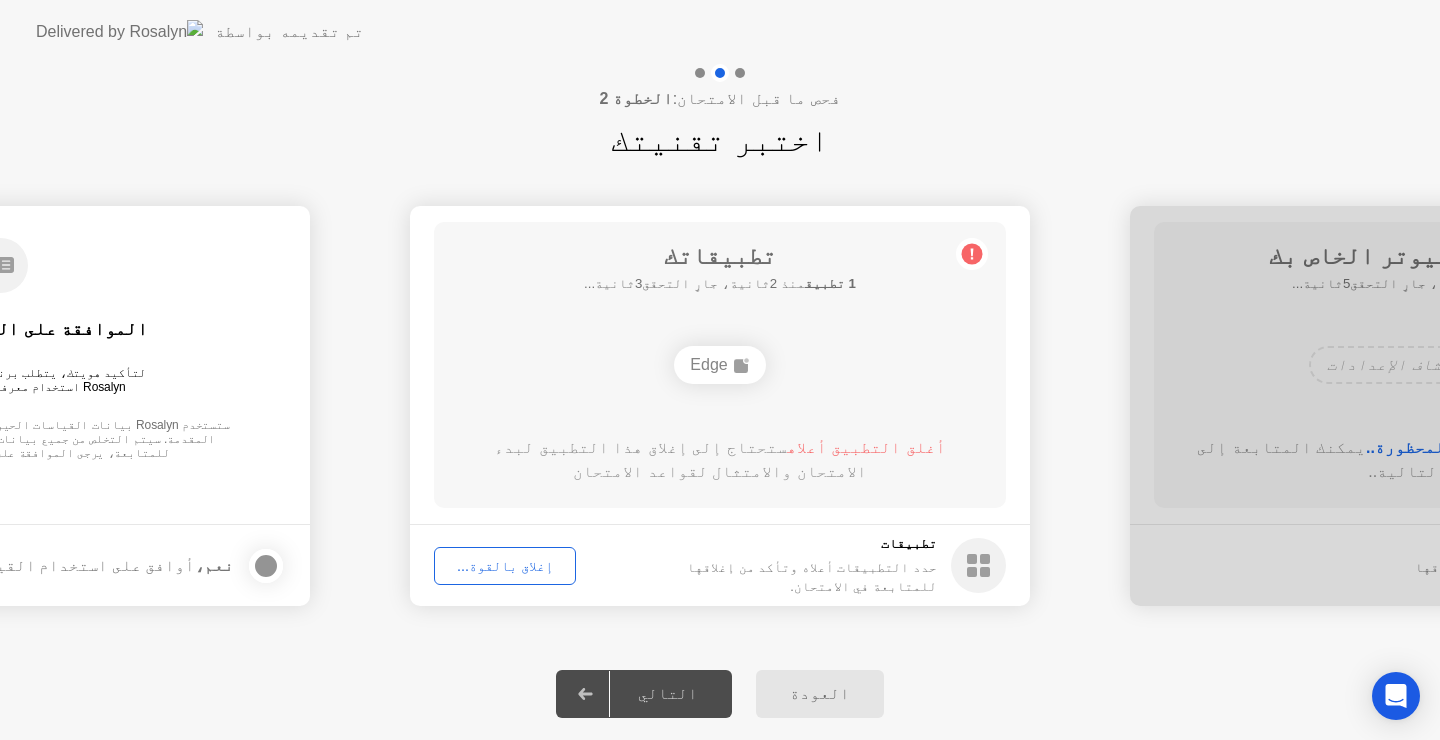 click 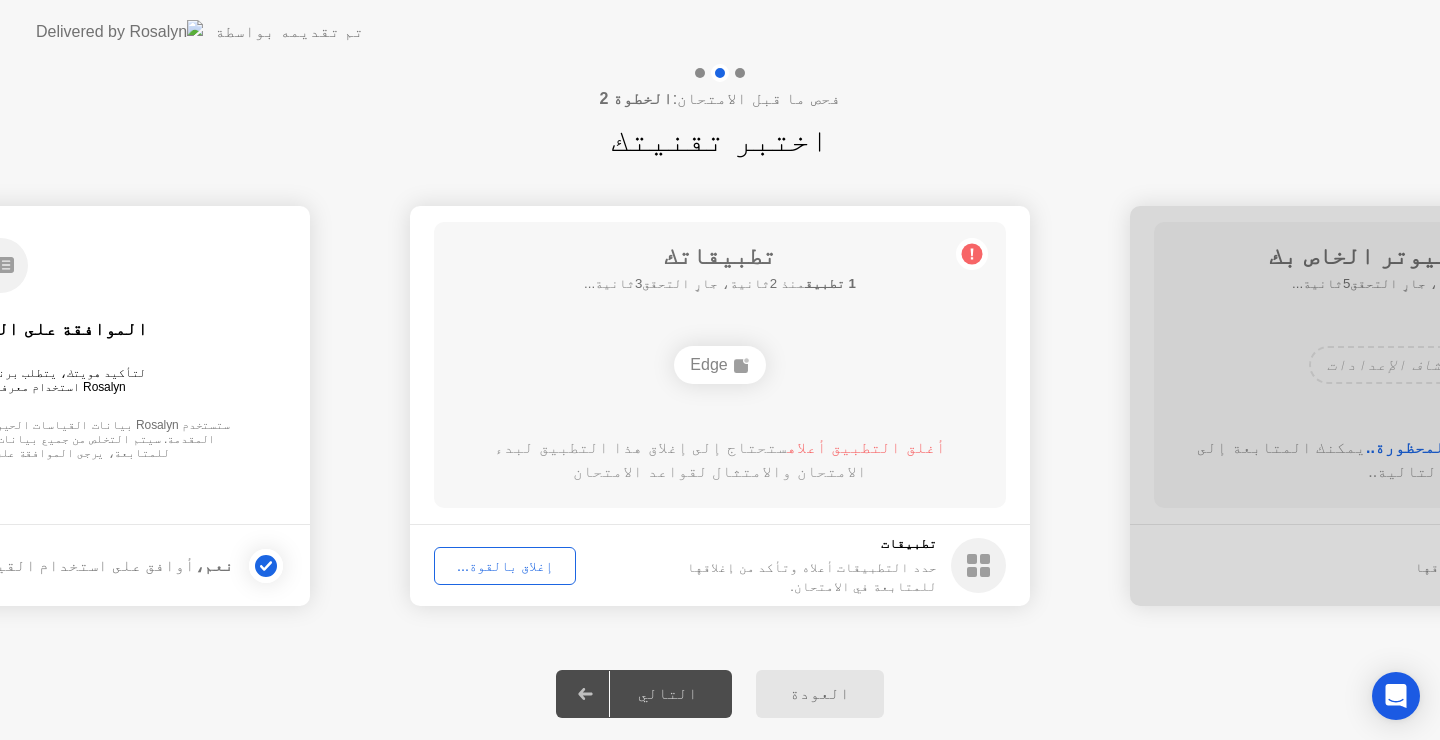 click 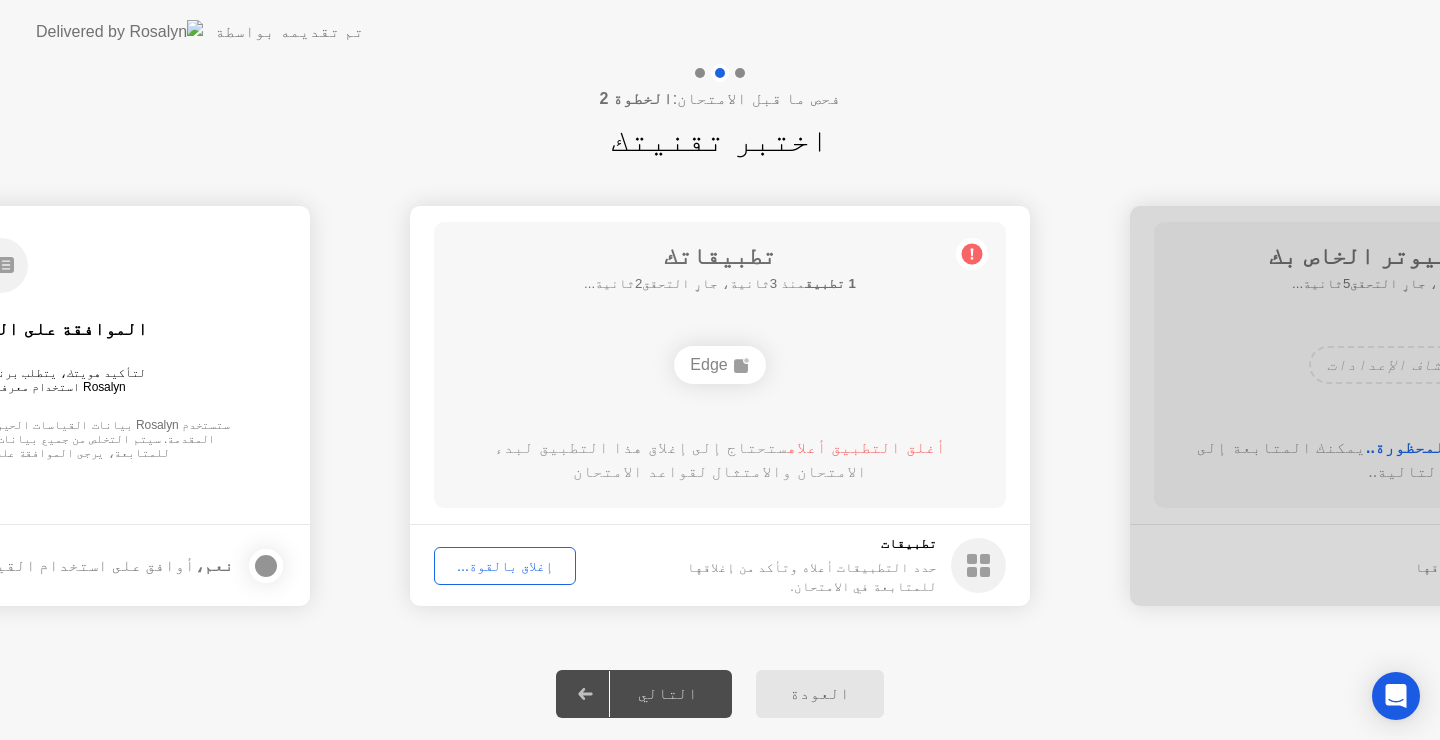 click 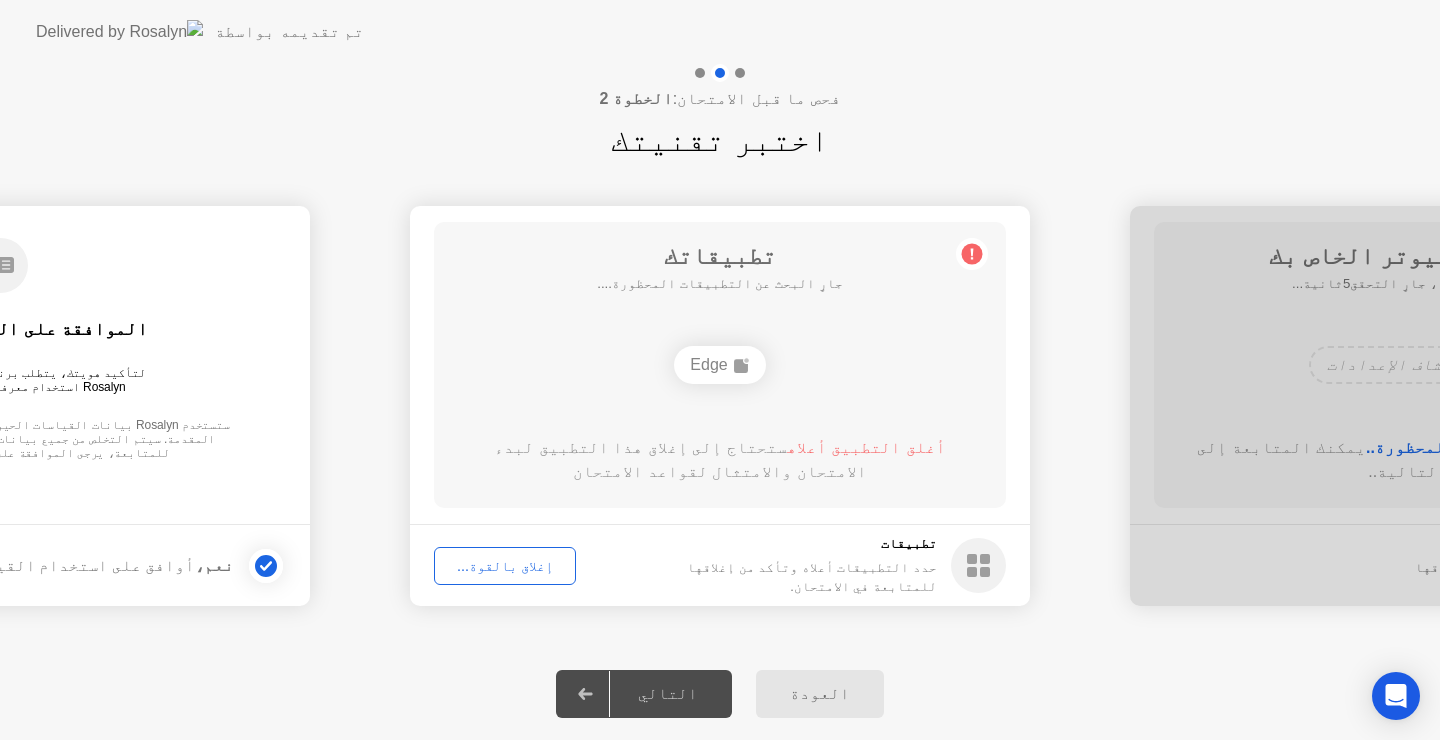 drag, startPoint x: 141, startPoint y: 448, endPoint x: 235, endPoint y: 464, distance: 95.35198 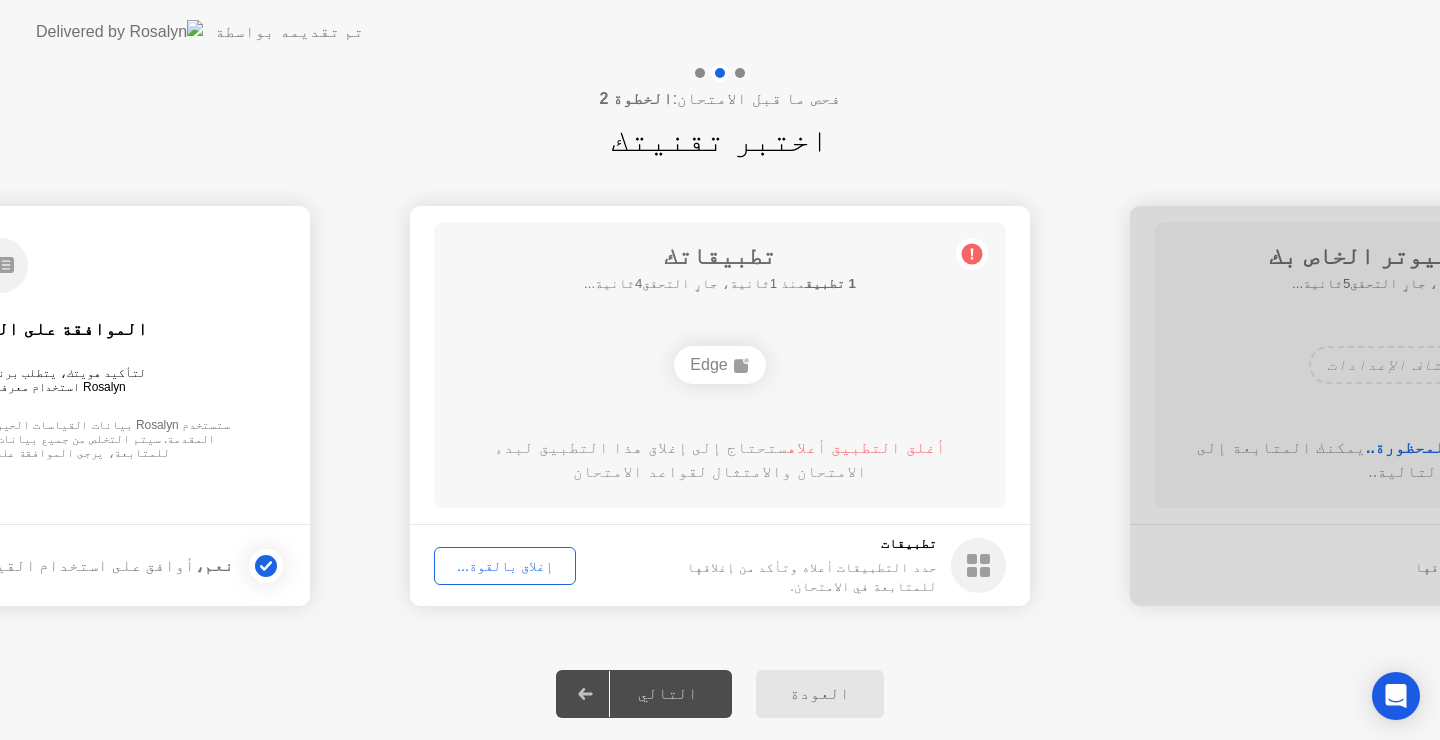 click on "التالي" 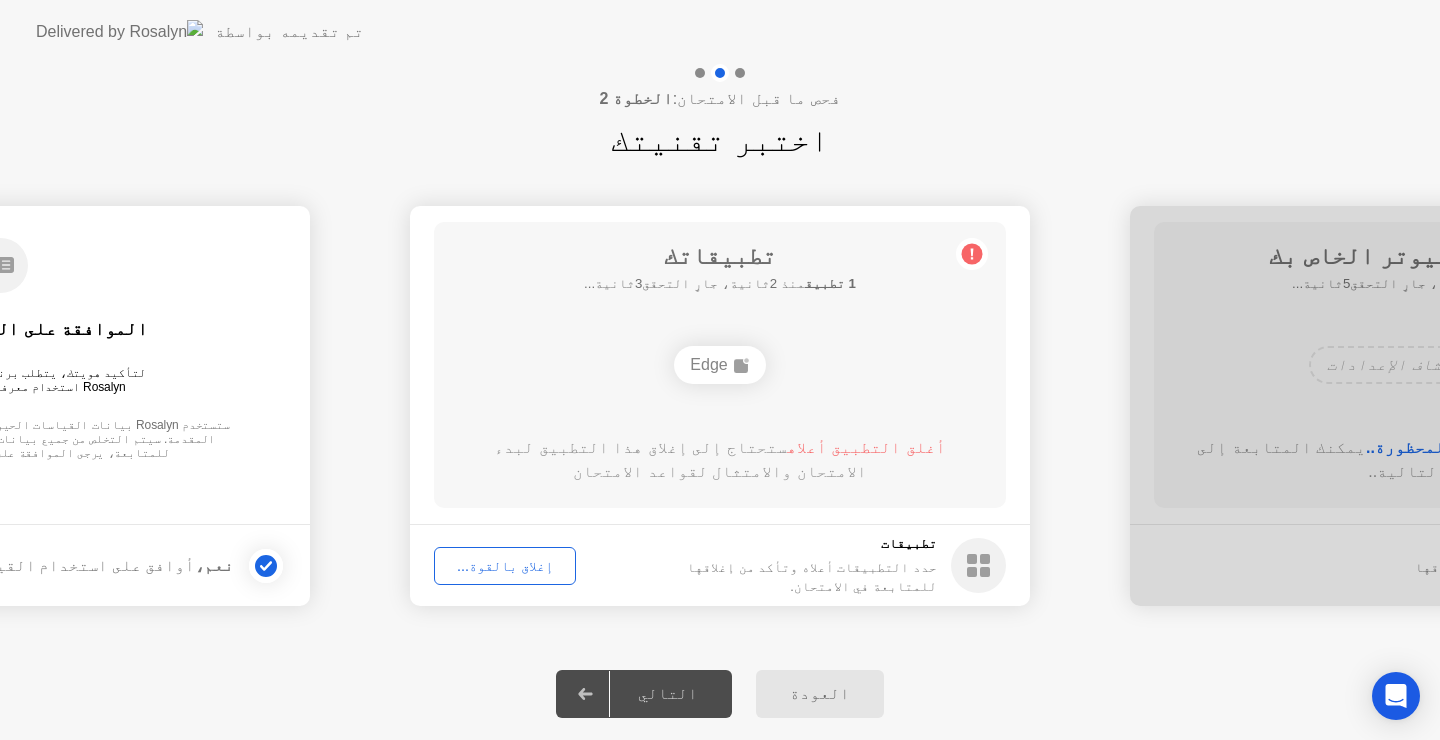 click 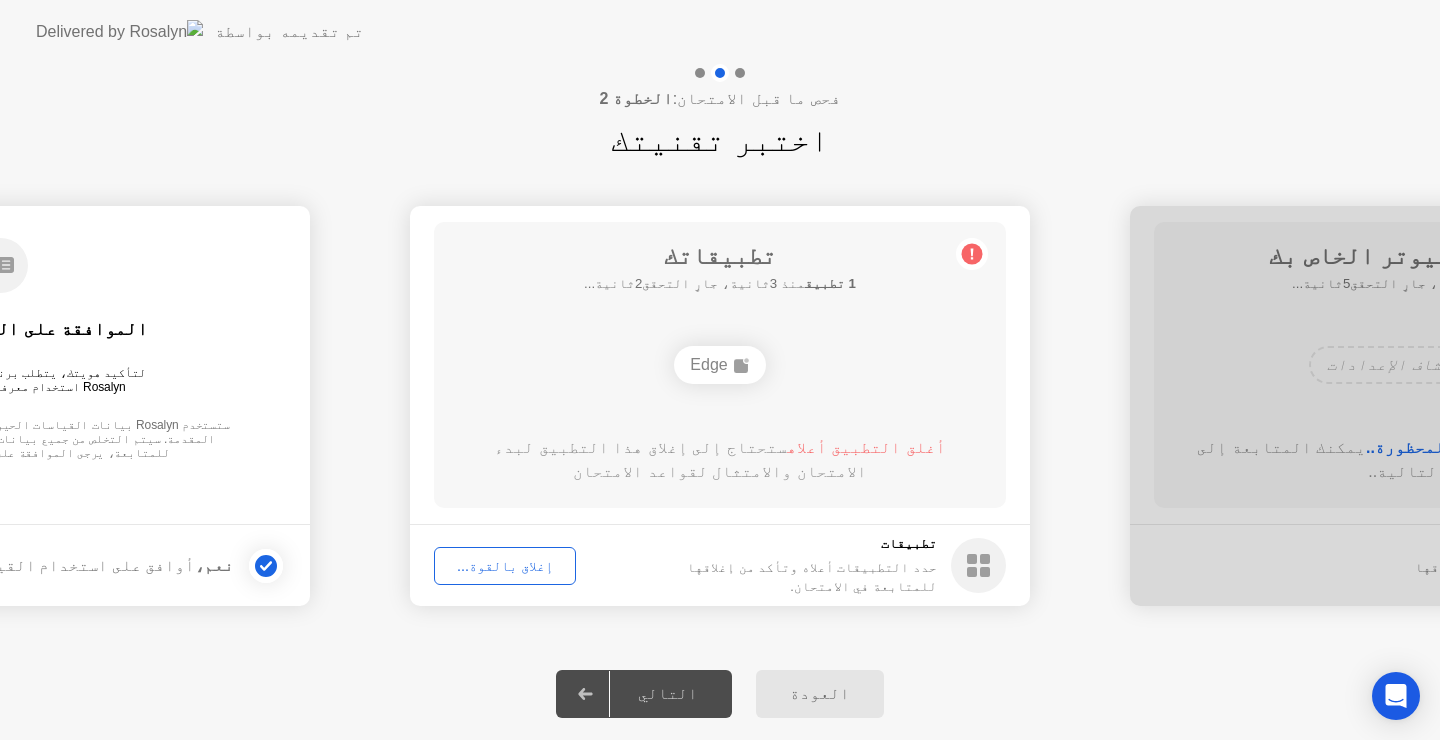 drag, startPoint x: 623, startPoint y: 691, endPoint x: 734, endPoint y: 552, distance: 177.88199 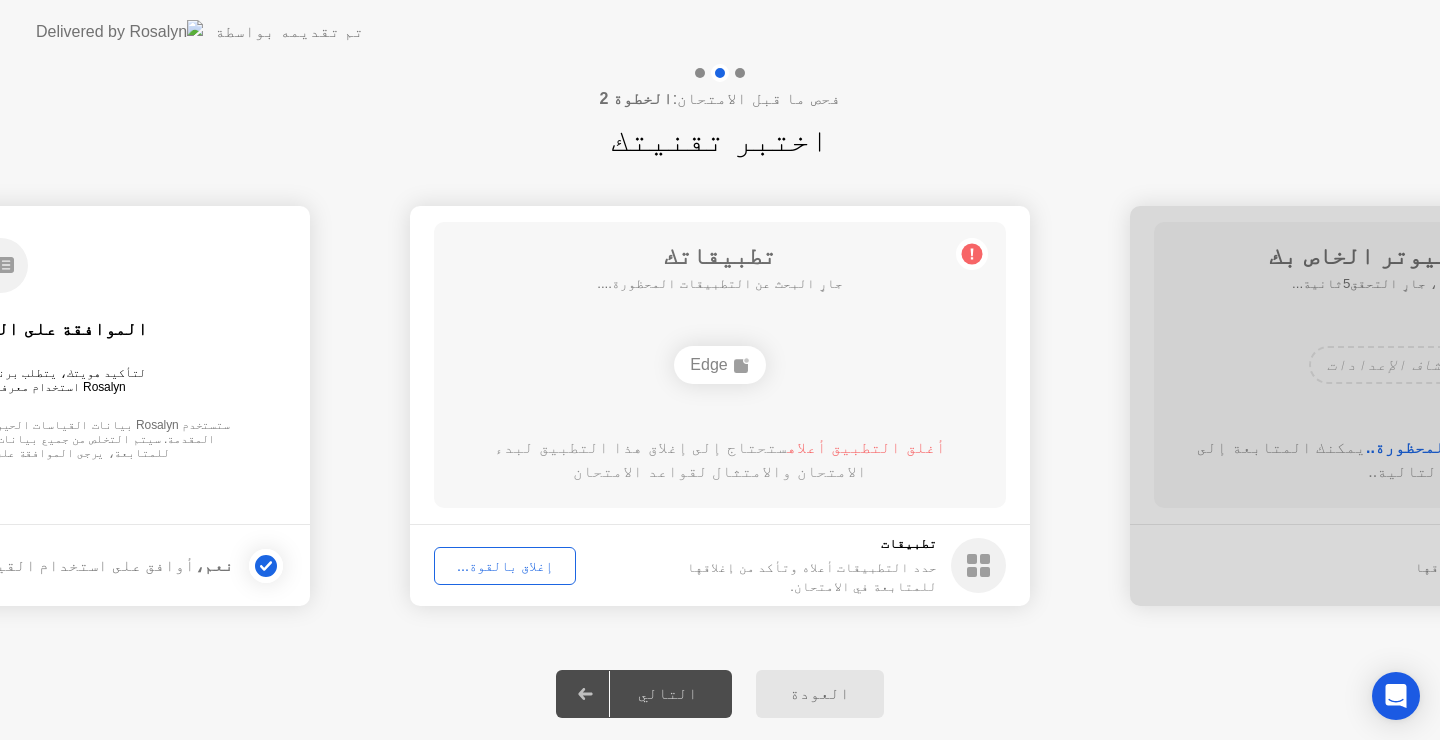 drag, startPoint x: 783, startPoint y: 375, endPoint x: 975, endPoint y: 292, distance: 209.17218 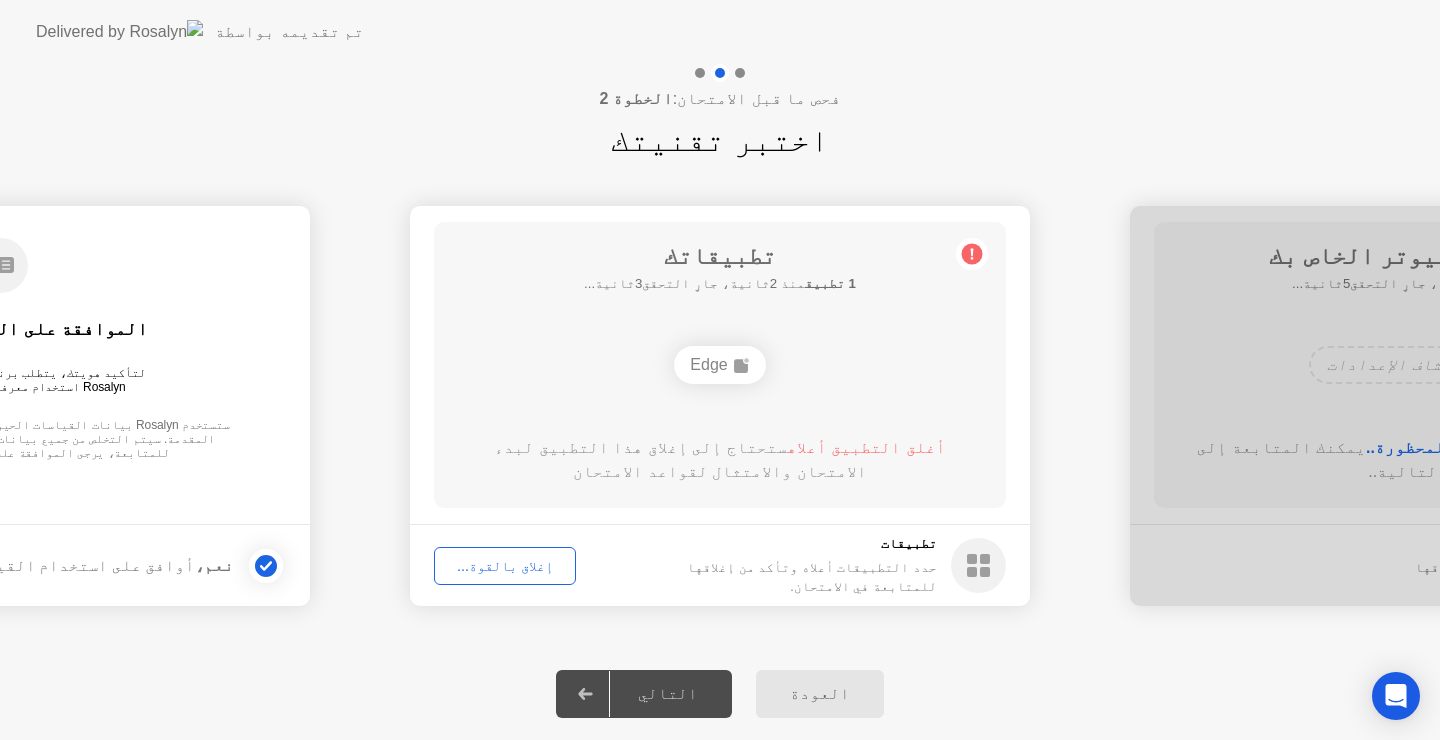 drag, startPoint x: 491, startPoint y: 618, endPoint x: 488, endPoint y: 579, distance: 39.115215 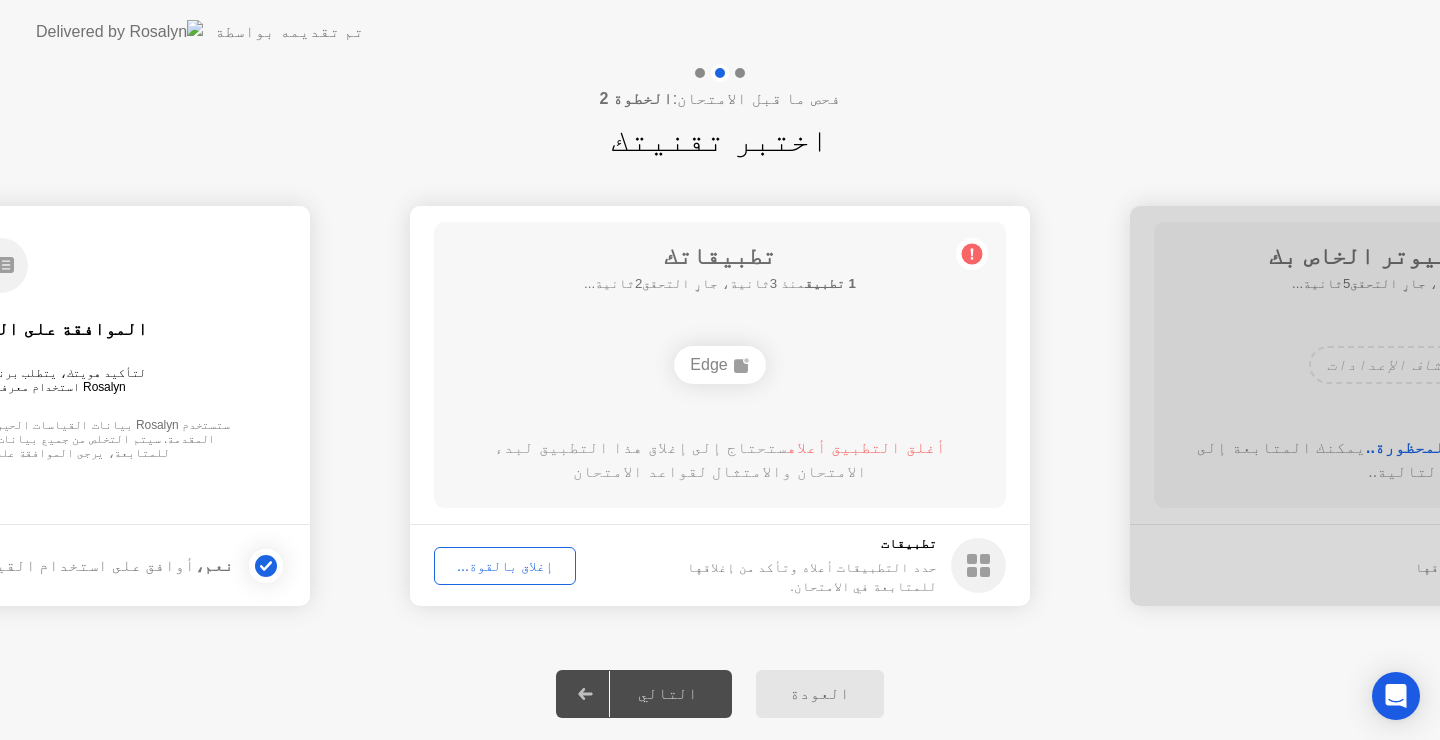 click on "إغلاق بالقوة..." 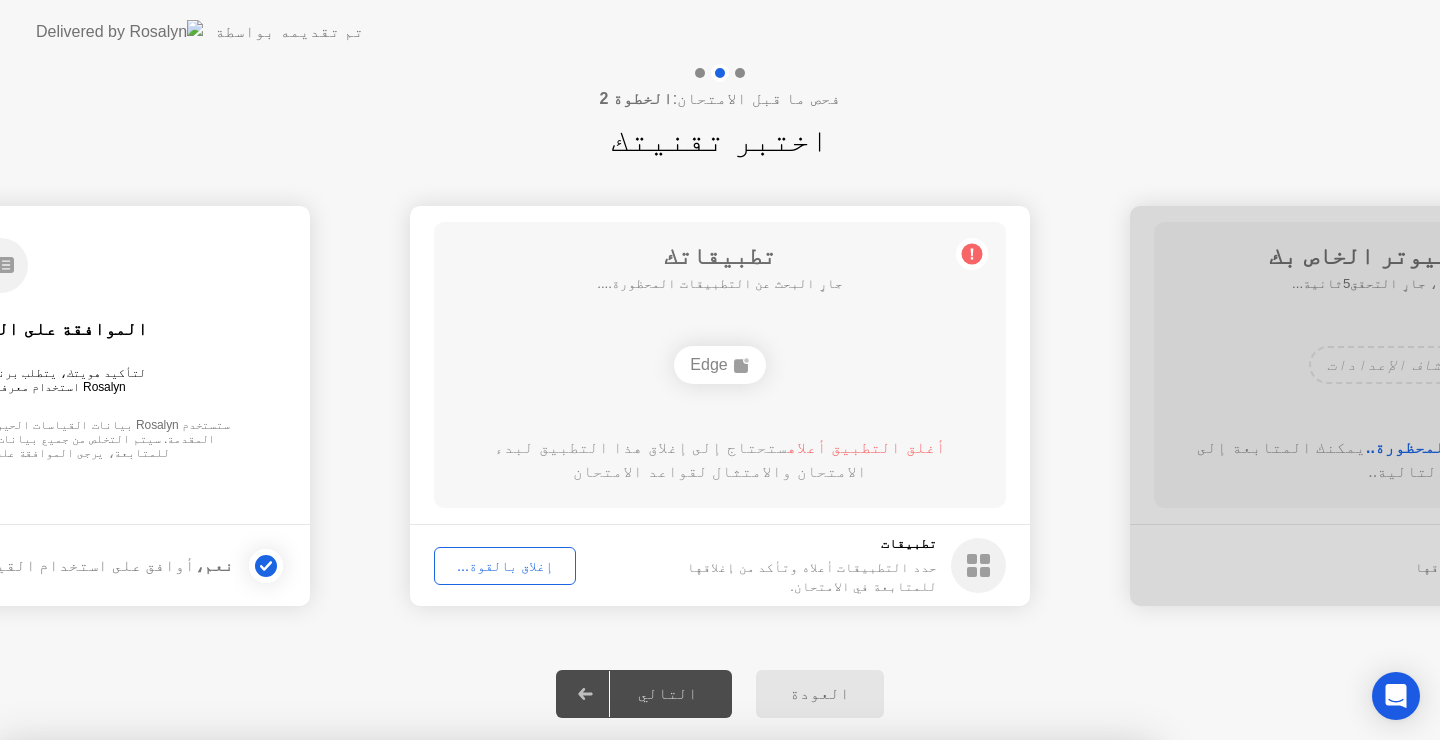 click on "تعرف على المزيد حول إغلاق التطبيقات" at bounding box center [576, 893] 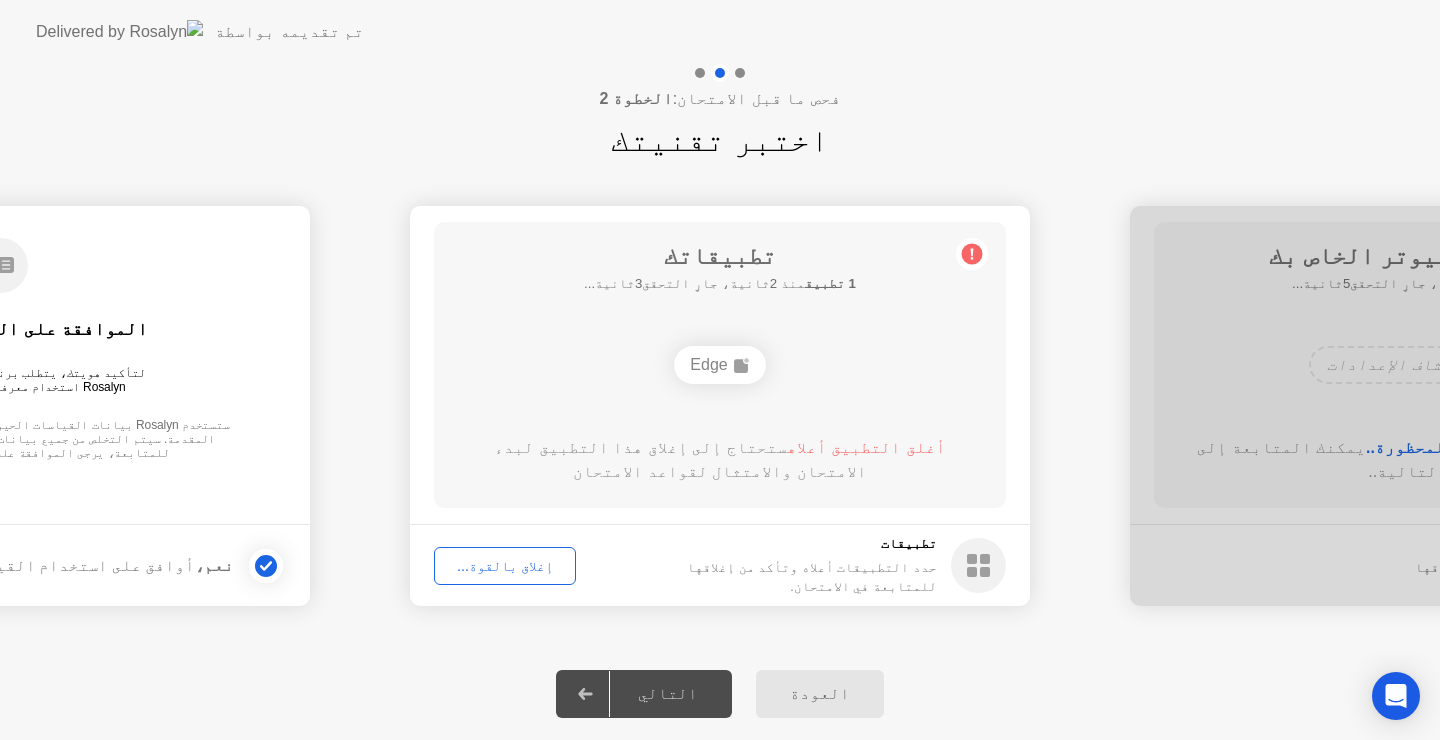 drag, startPoint x: 633, startPoint y: 657, endPoint x: 980, endPoint y: 566, distance: 358.7339 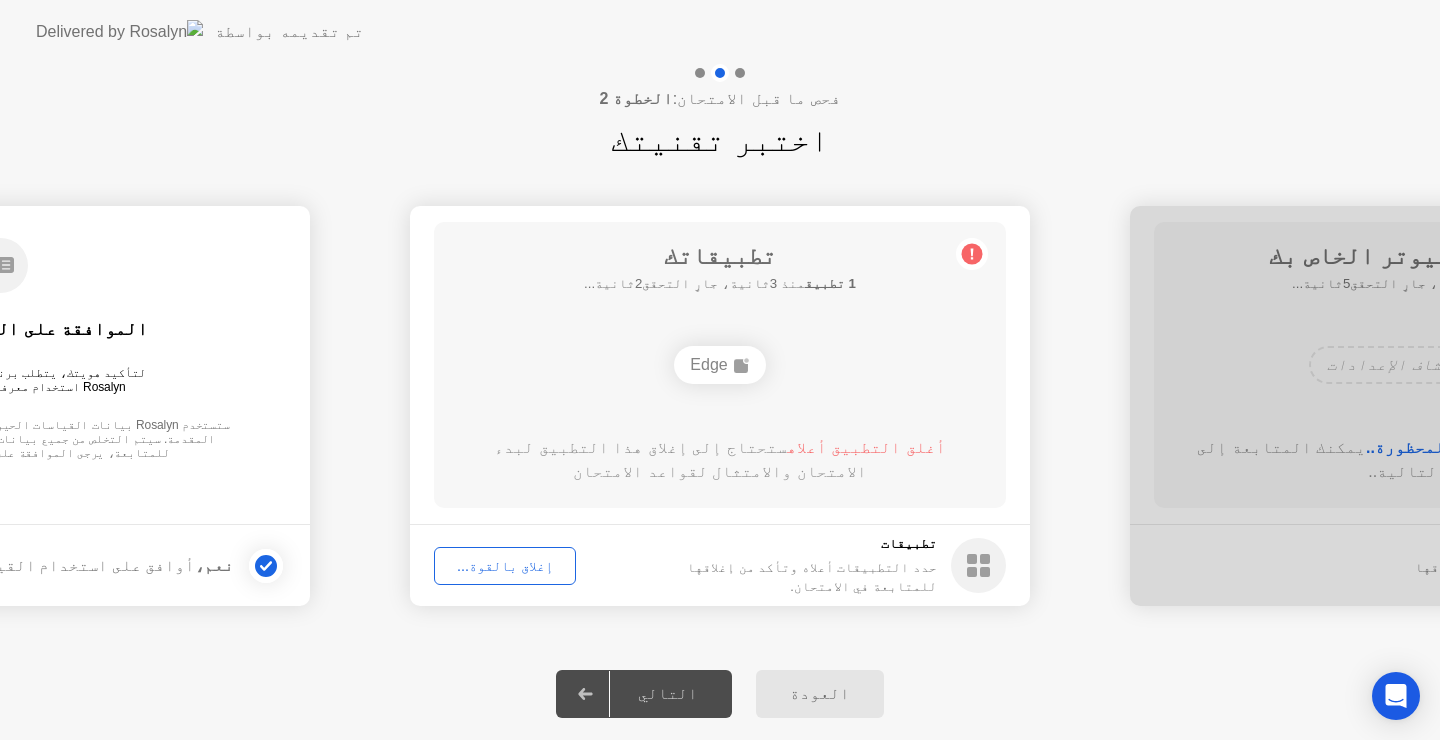 click 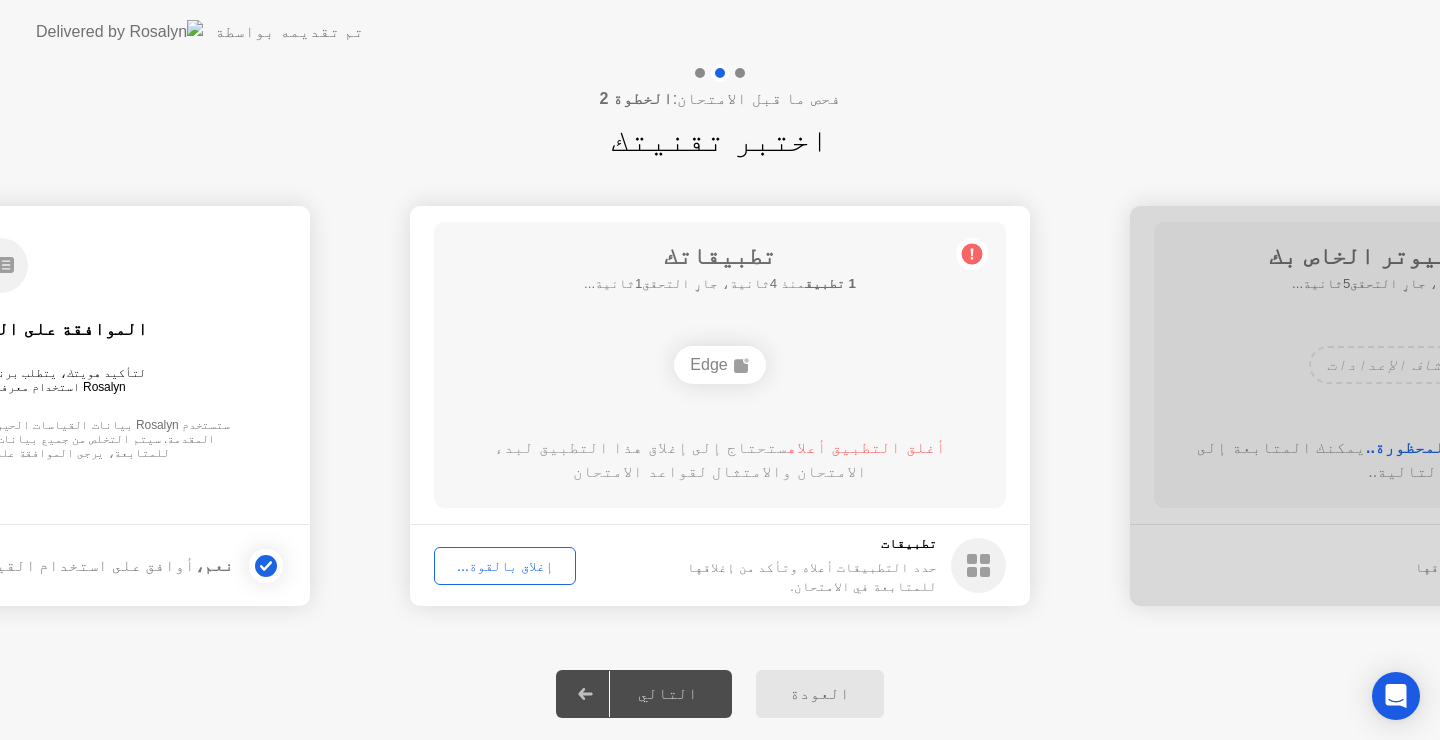 click on "تطبيقات حدد التطبيقات أعلاه وتأكد من إغلاقها للمتابعة في الامتحان." 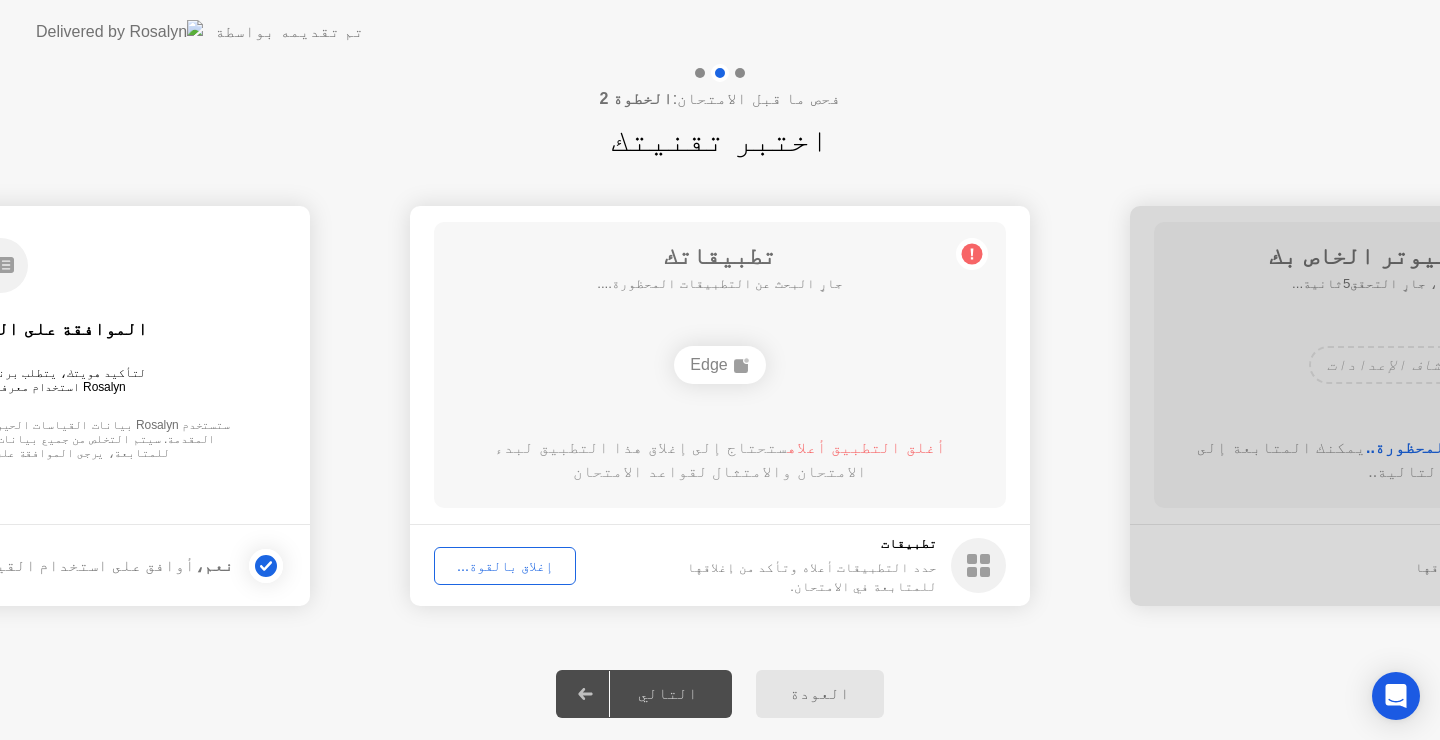 drag, startPoint x: 930, startPoint y: 541, endPoint x: 754, endPoint y: 380, distance: 238.53091 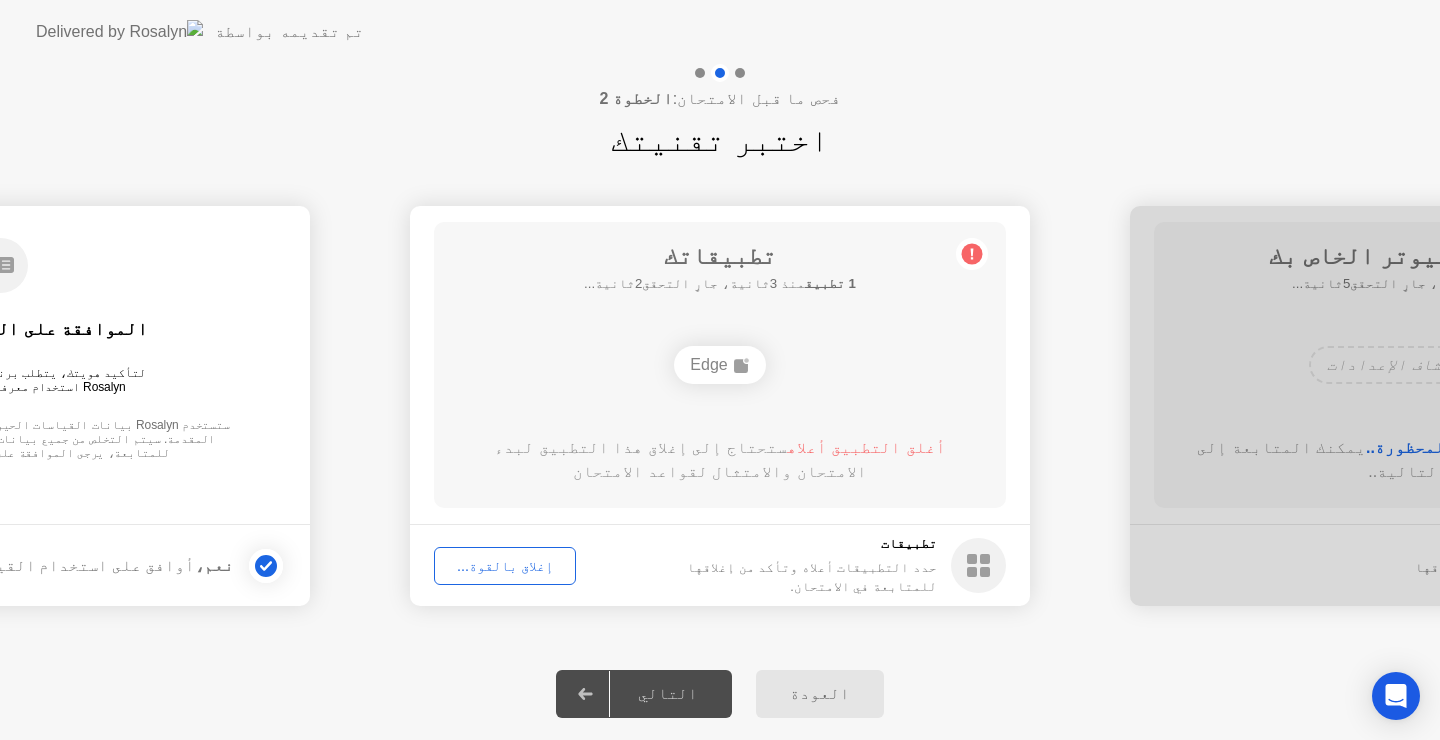 click on "نعم،  أوافق على استخدام القياسات الحيوية" 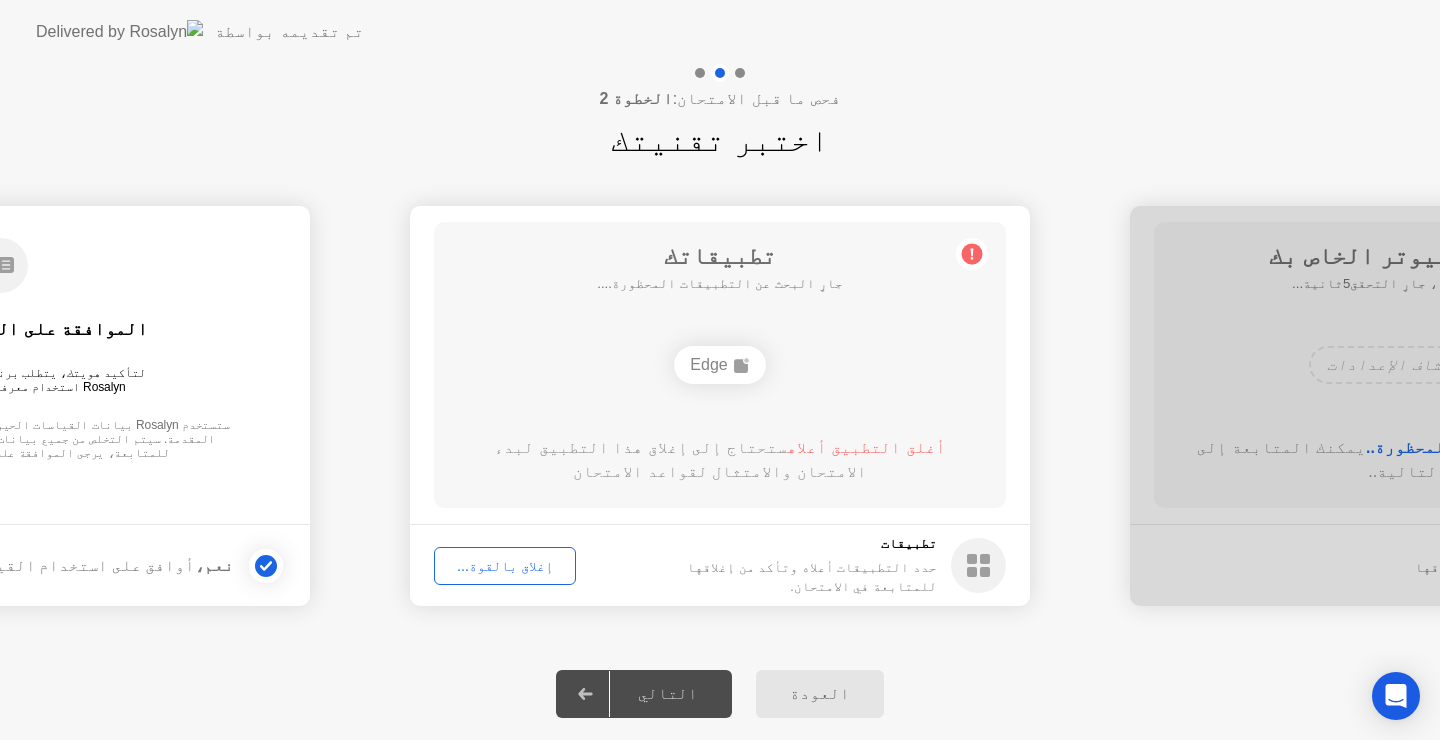 click on "الموافقة على القياسات الحيوية   لتأكيد هويتك، يتطلب برنامج الاختبار الخاص بك من Rosalyn استخدام معرفات القياسات الحيوية.   ستستخدم Rosalyn بيانات القياسات الحيوية الخاصة بك لمقارنة الوجوه في الصور المقدمة. سيتم التخلص من جميع بيانات القياسات الحيوية فور تأكيد هويتك. للمتابعة، يرجى الموافقة على استخدام القياسات الحيوية." 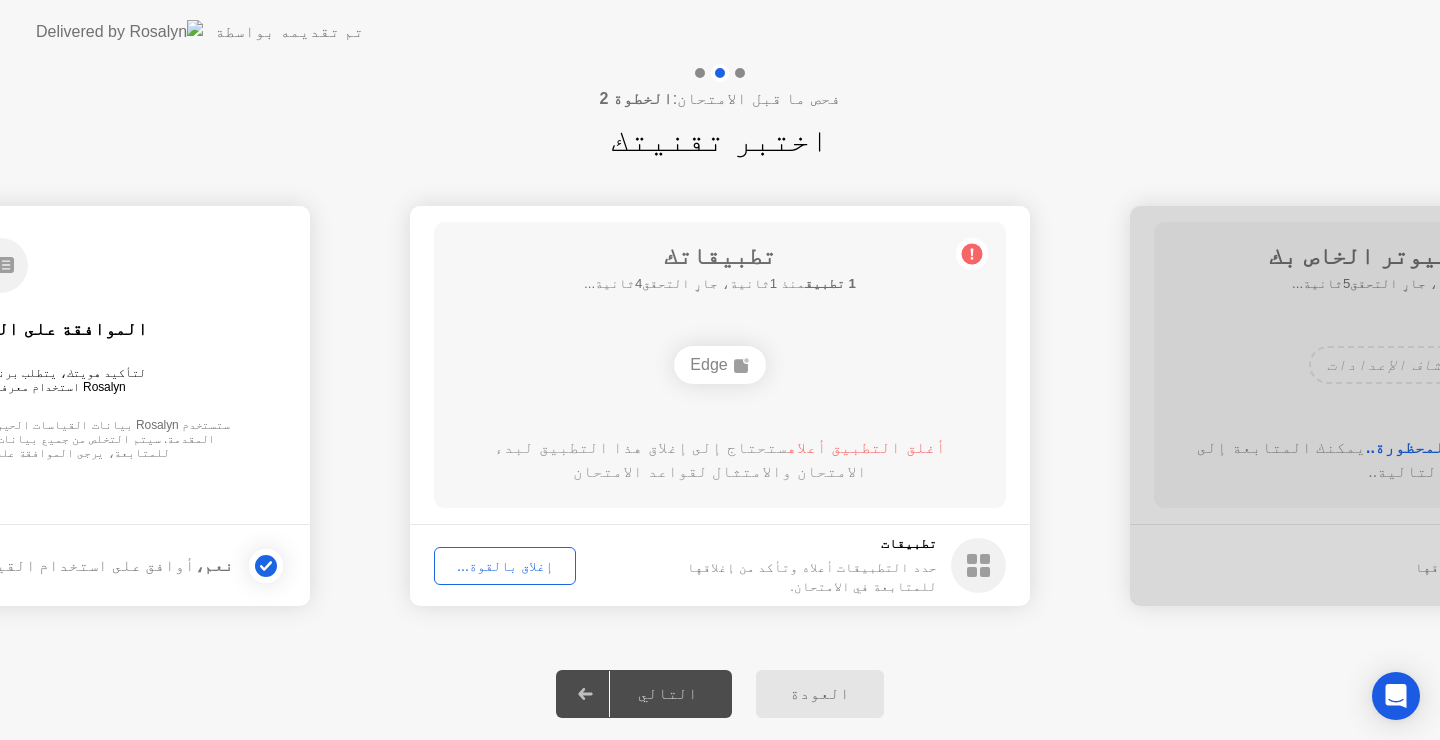 click on "العودة" 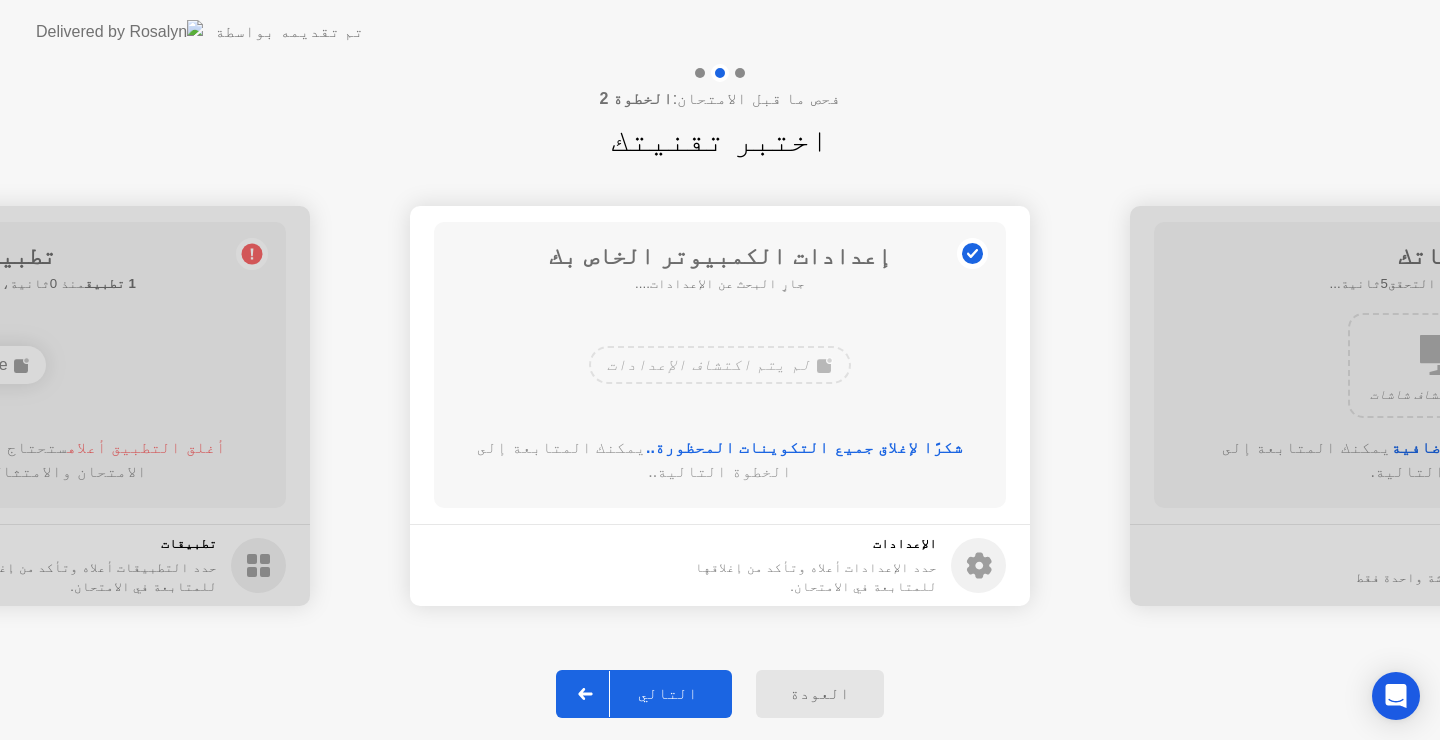 click on "العودة" 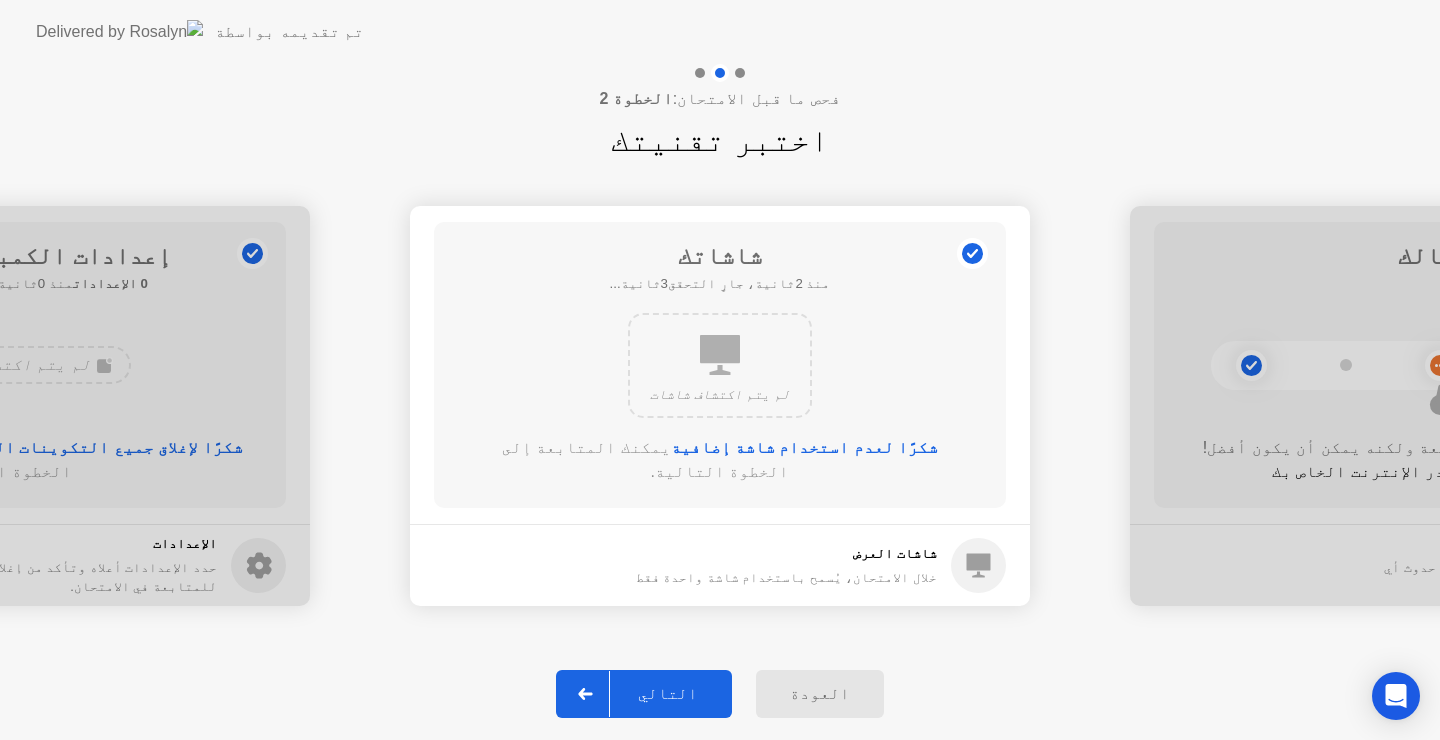 click 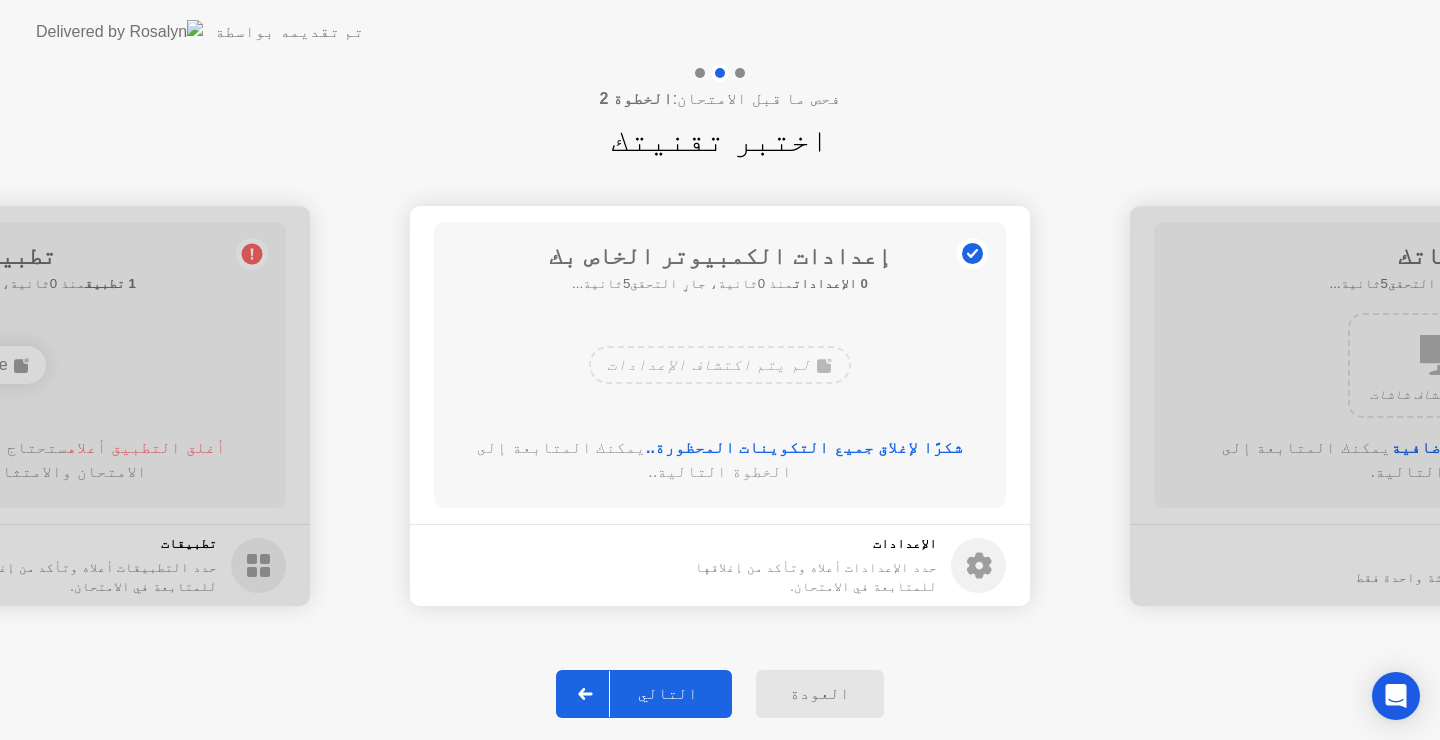 click 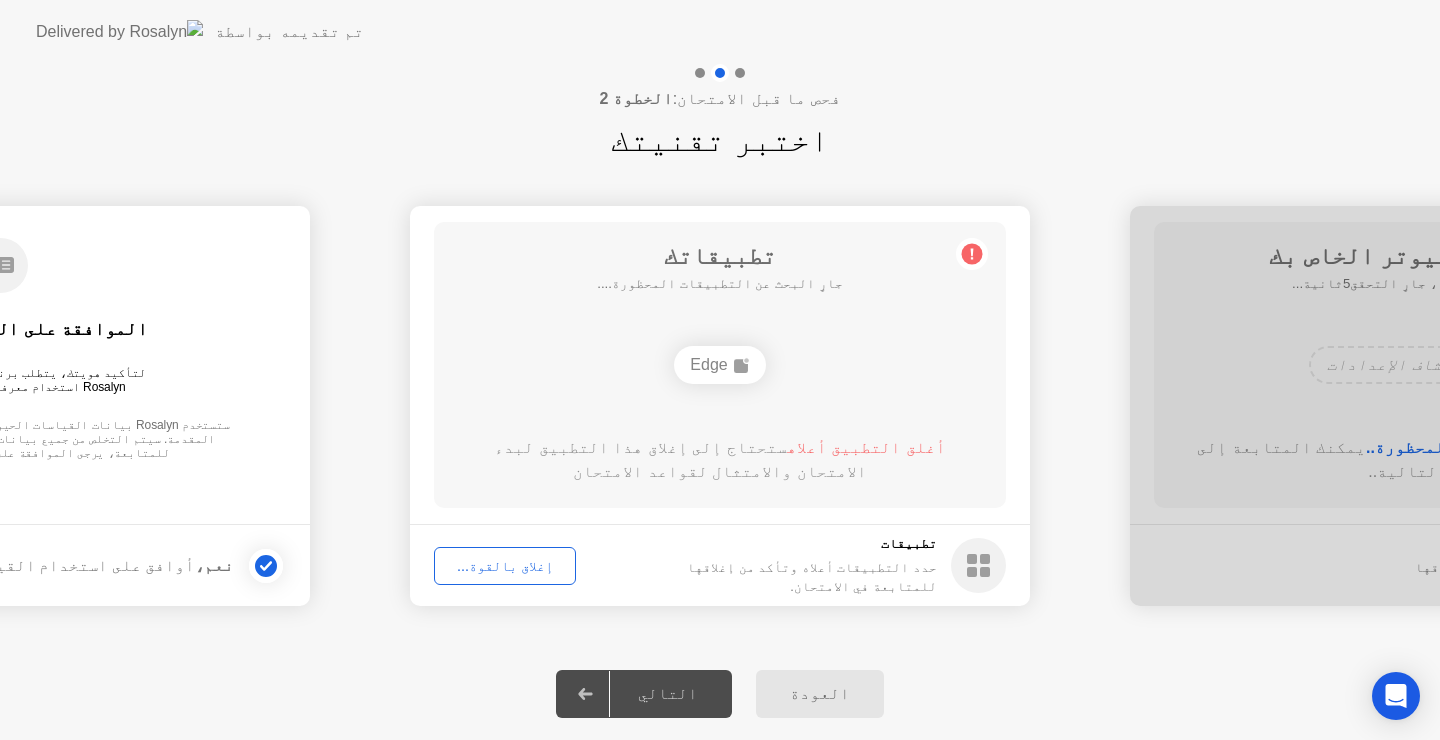 click on "إغلاق بالقوة..." 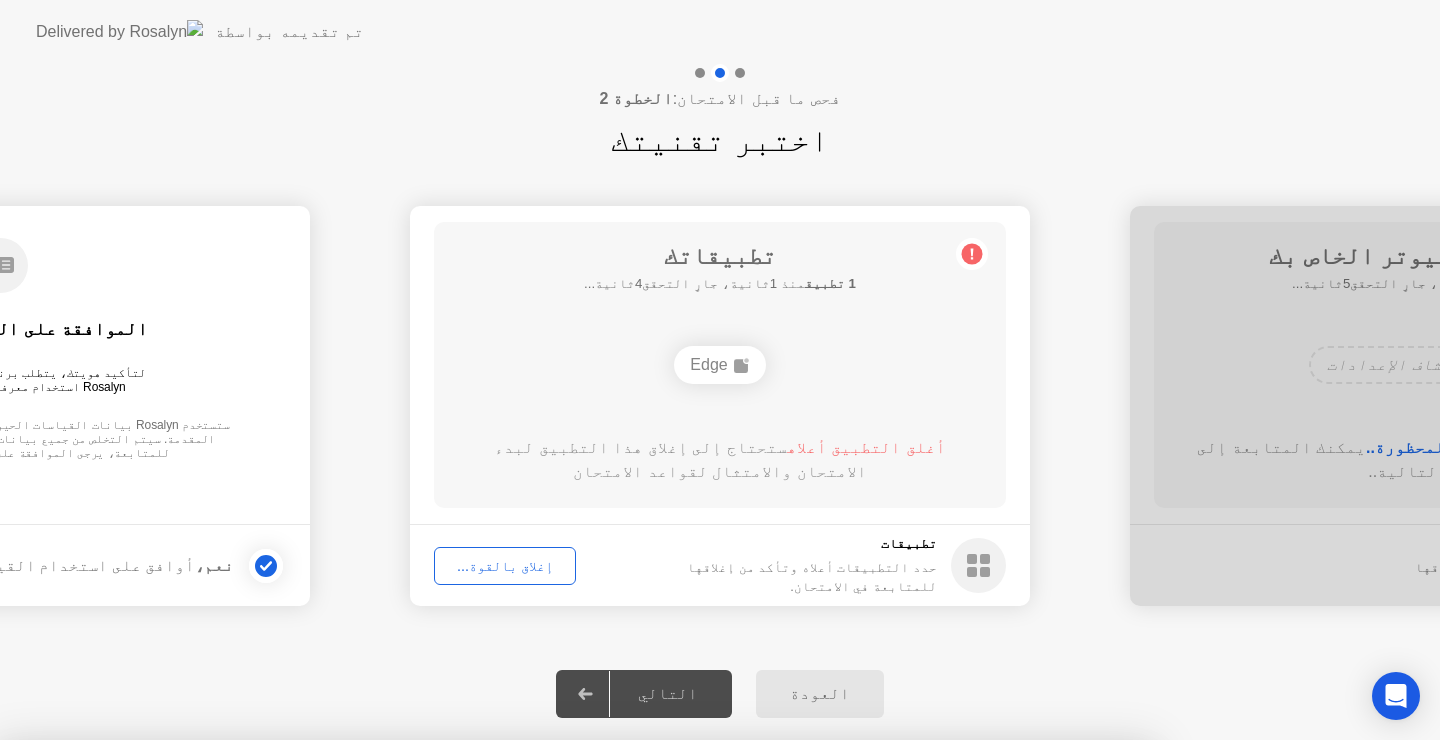 click on "إلغاء" at bounding box center (509, 1016) 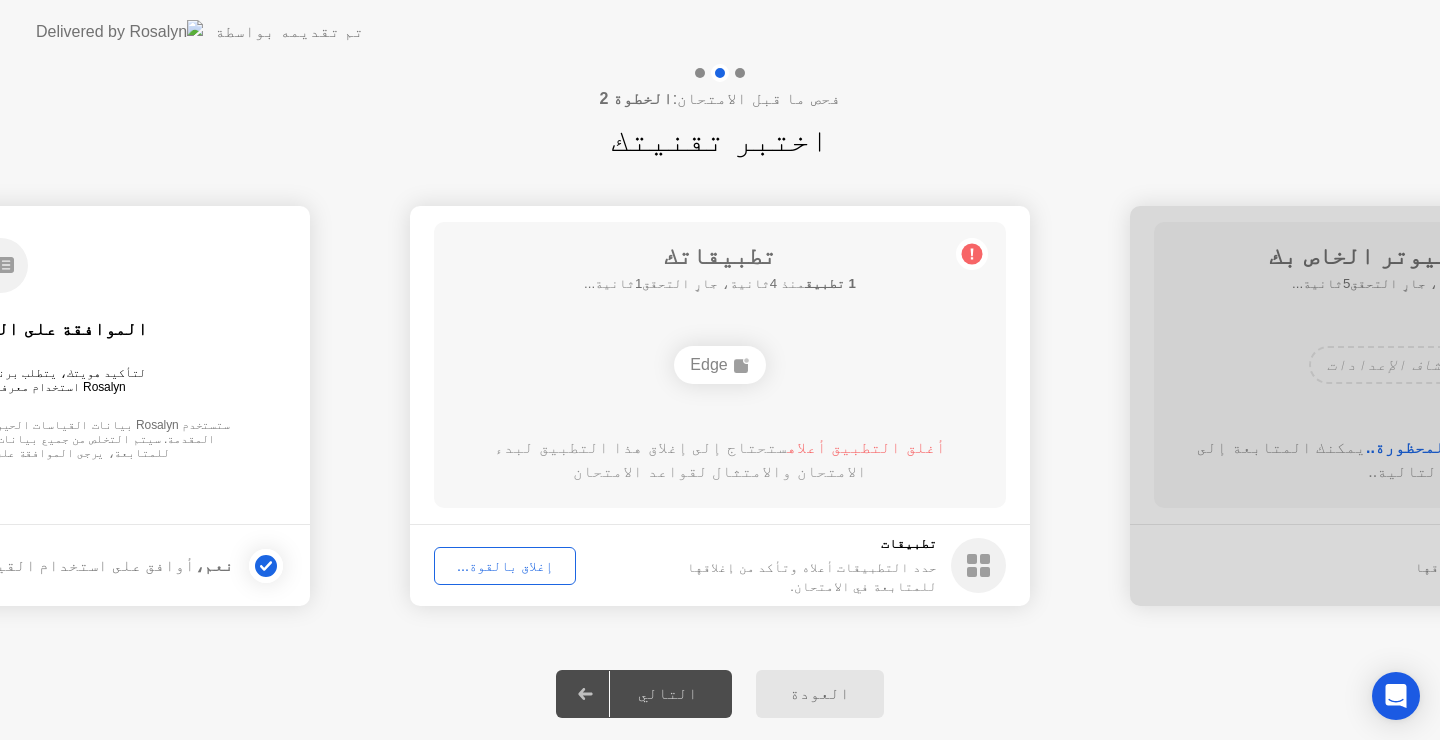 click on "إغلاق بالقوة..." 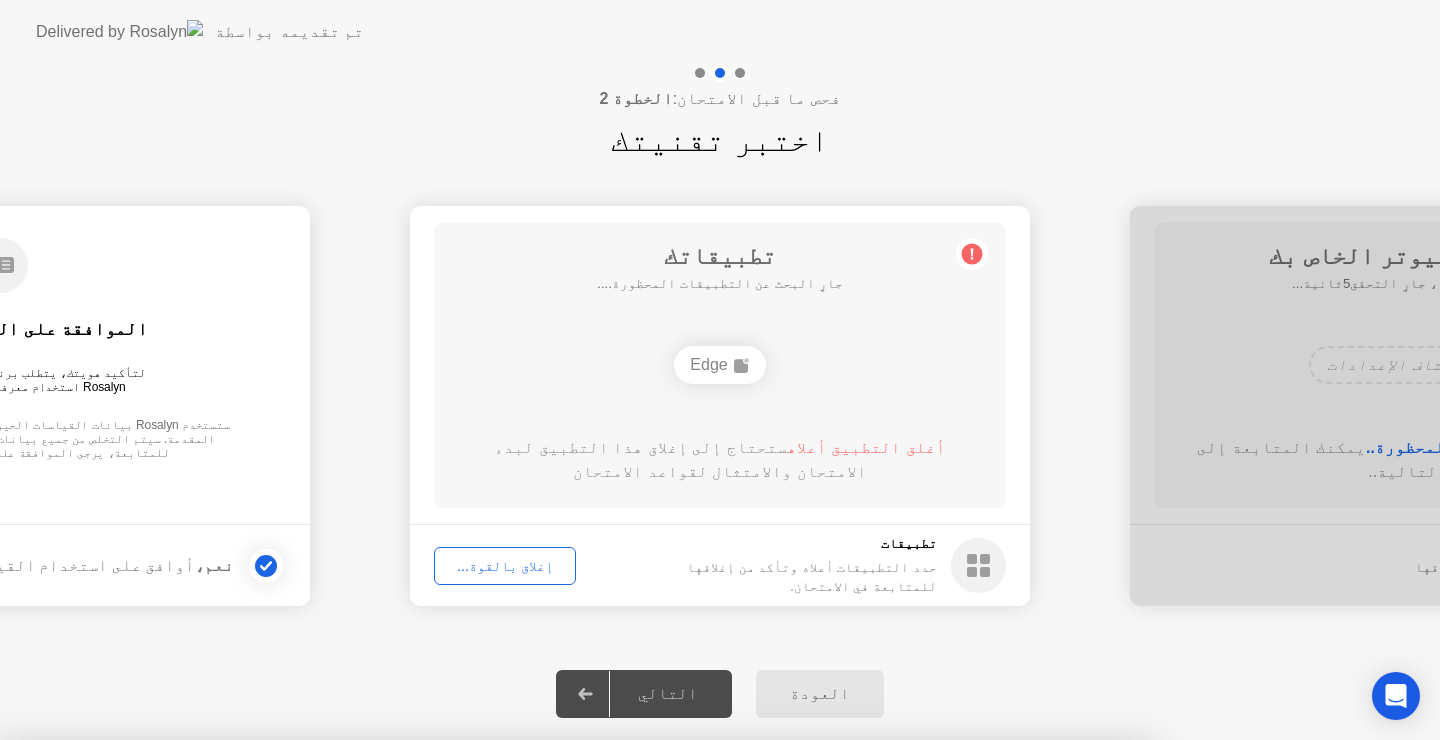 click on "تأكيد" at bounding box center [644, 1016] 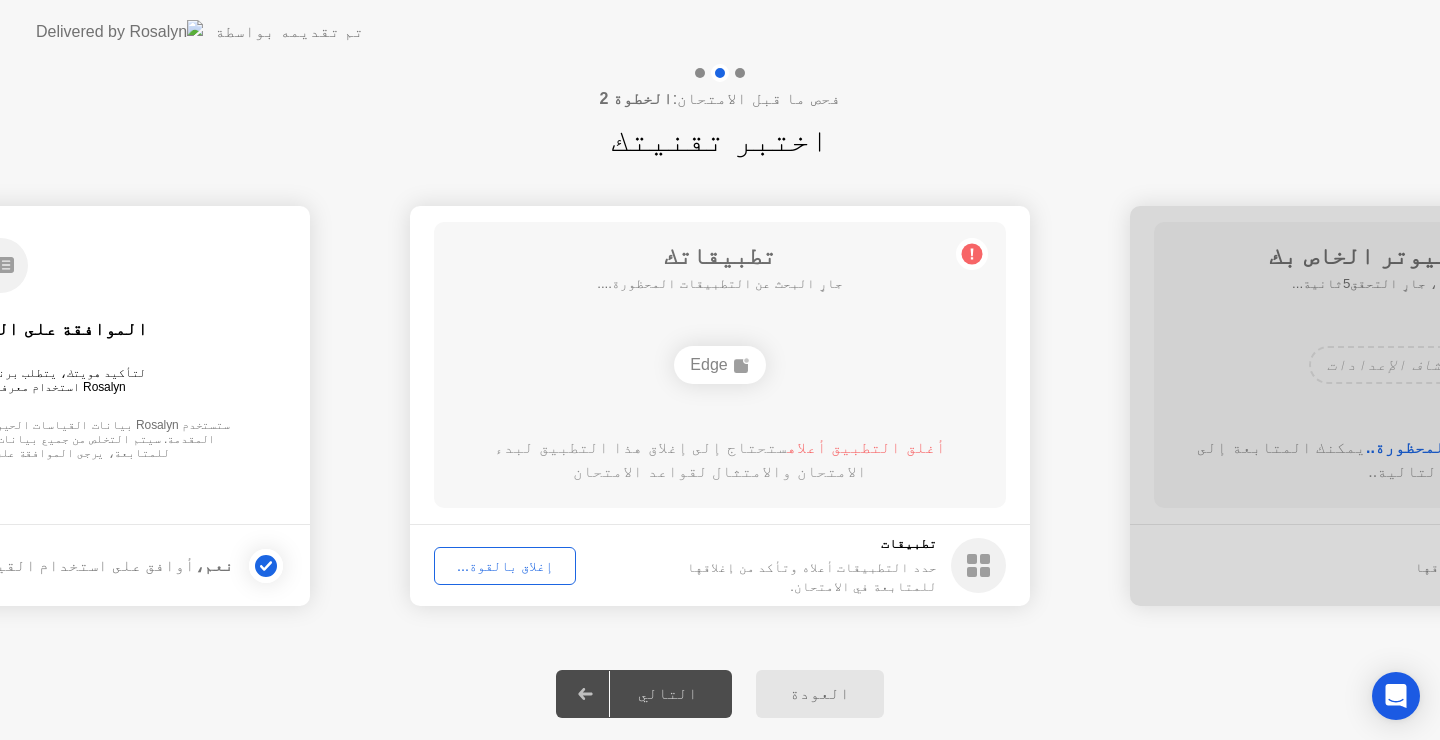 drag, startPoint x: 906, startPoint y: 461, endPoint x: 888, endPoint y: 271, distance: 190.85072 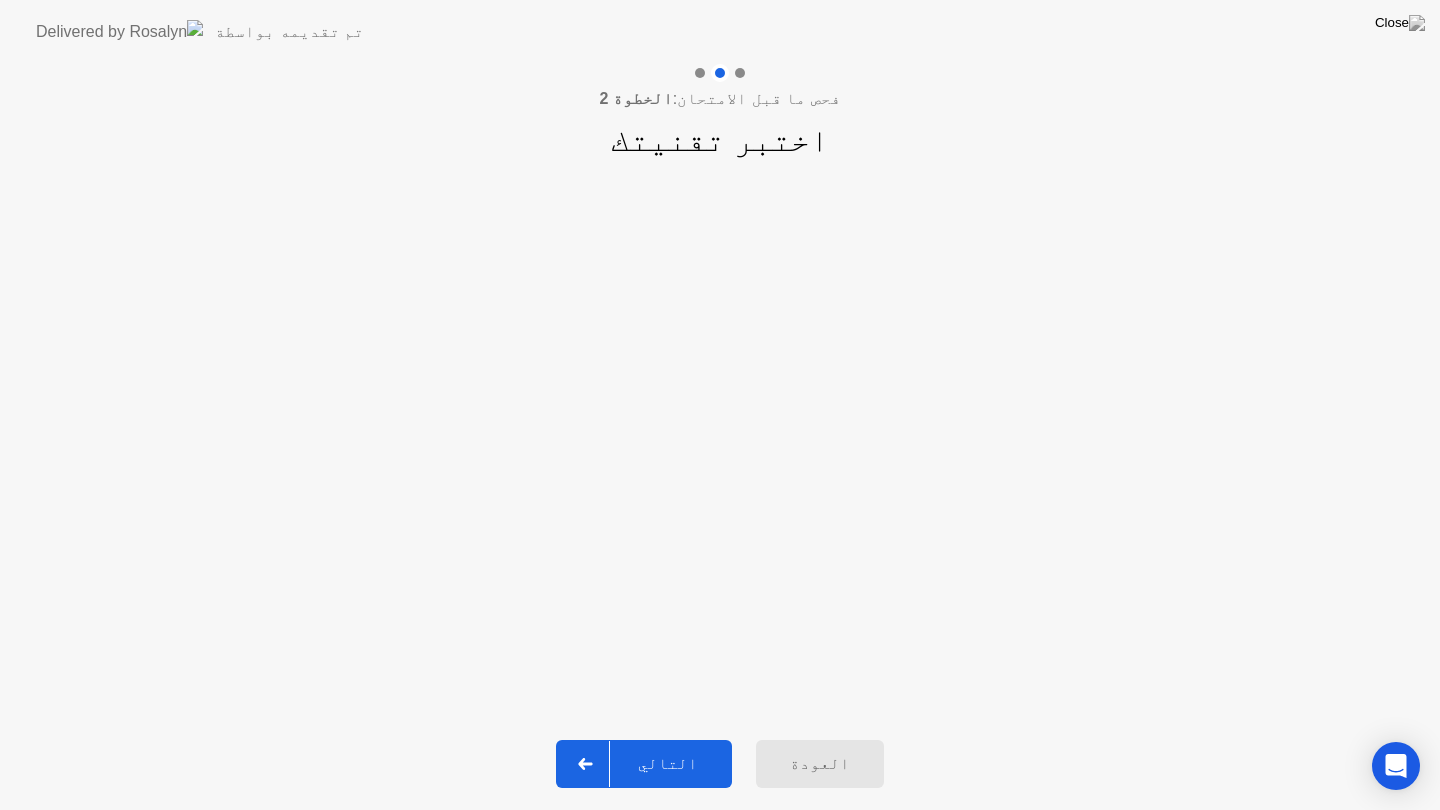 click on "التالي" 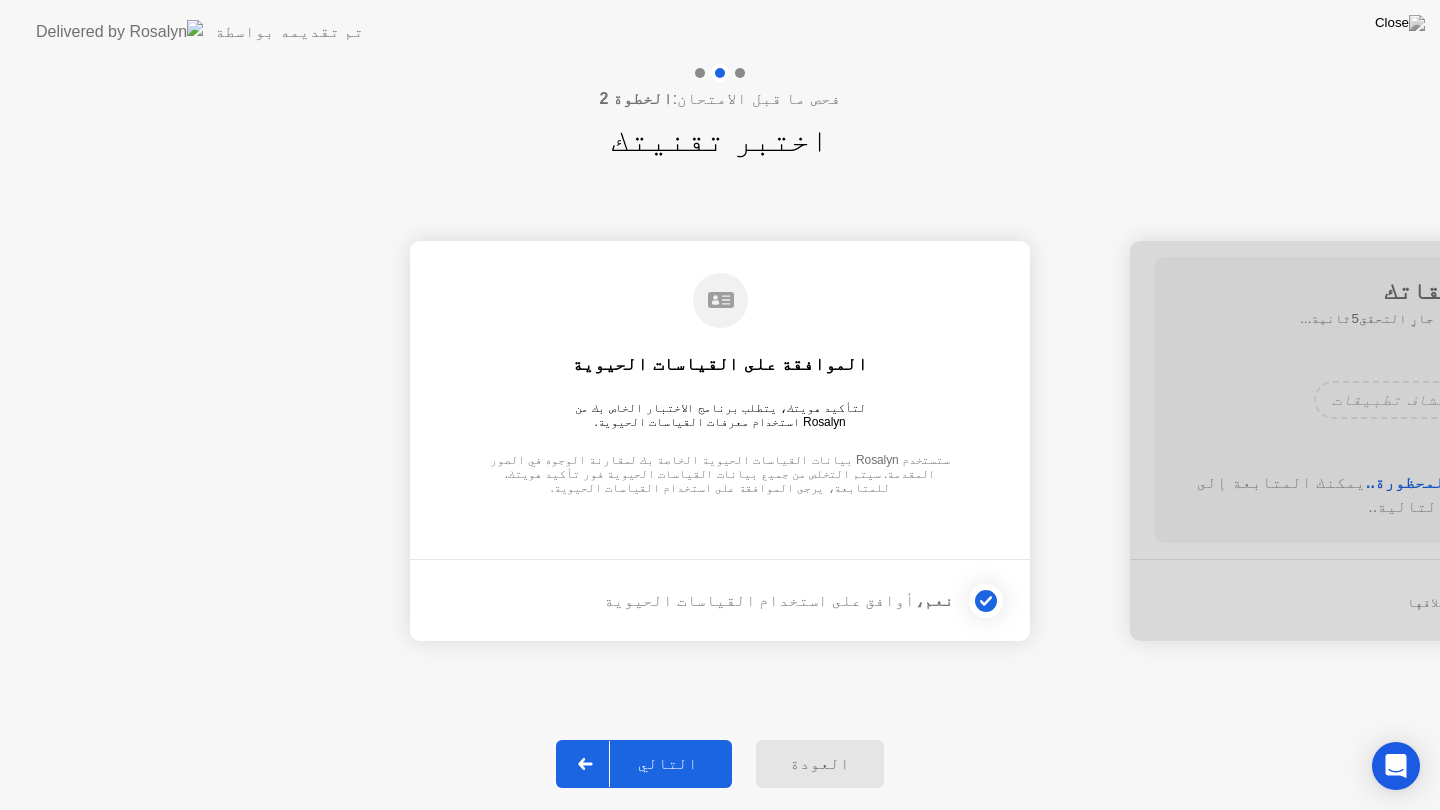 click on "التالي" 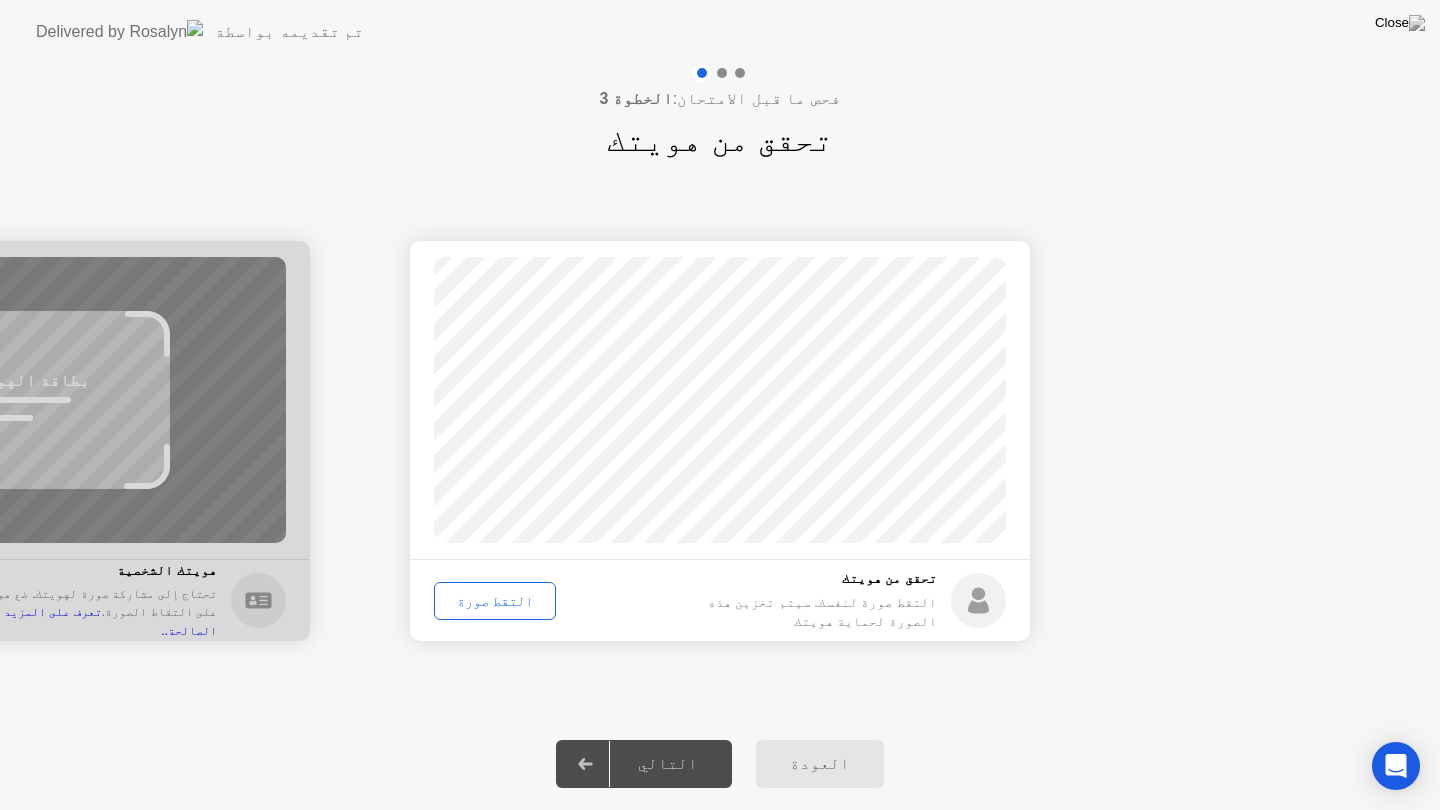 click on "التقط صورة" 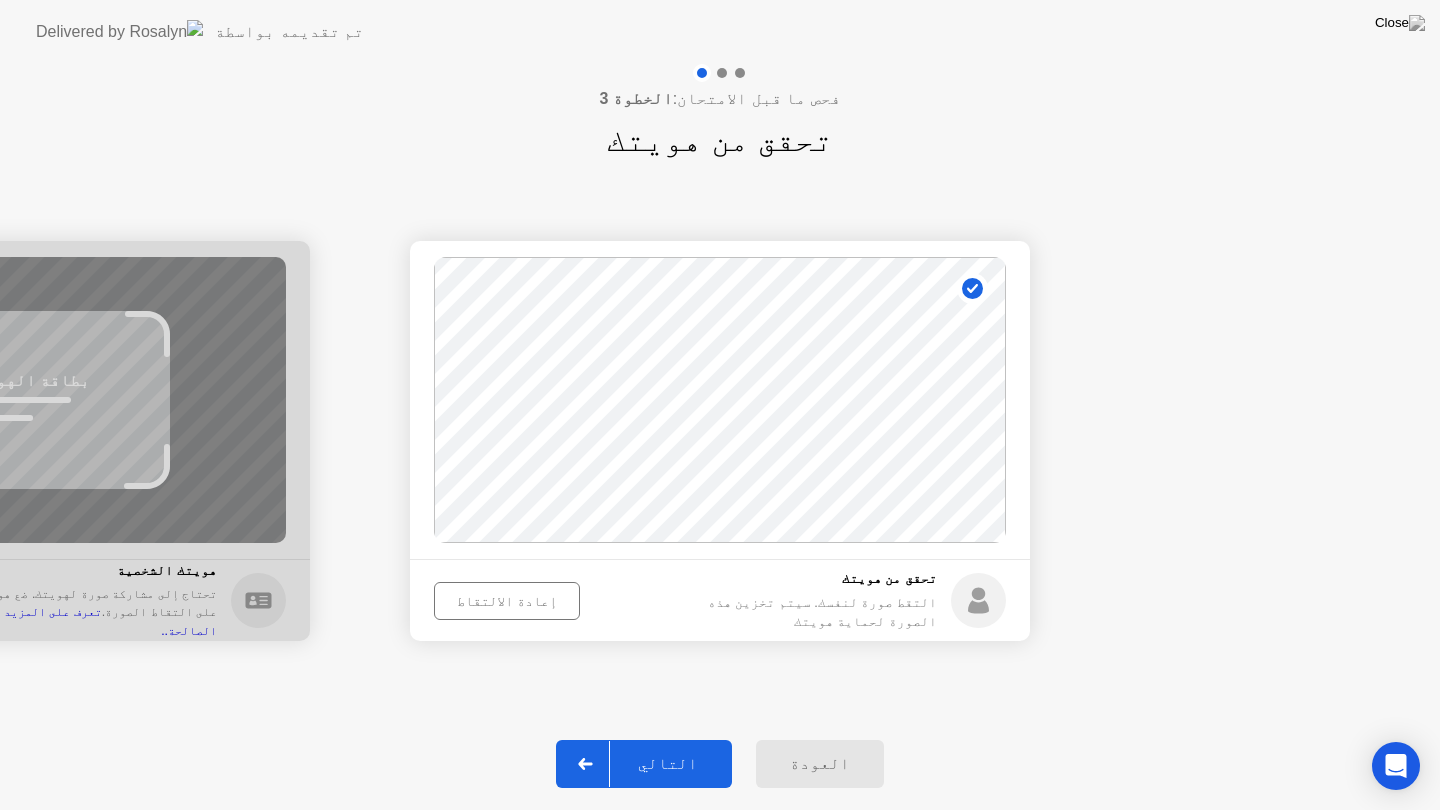 click on "التالي" 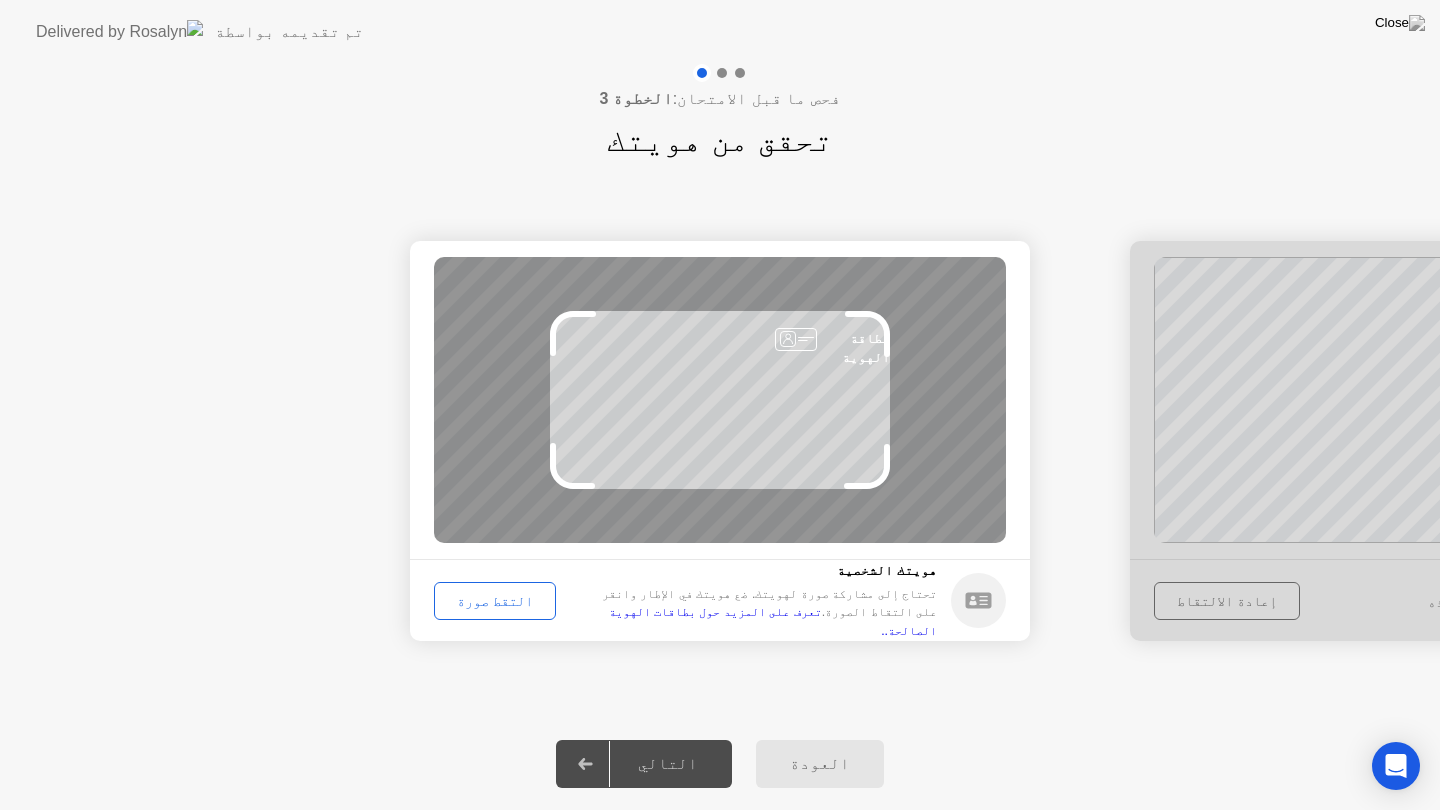 click on "التقط صورة" 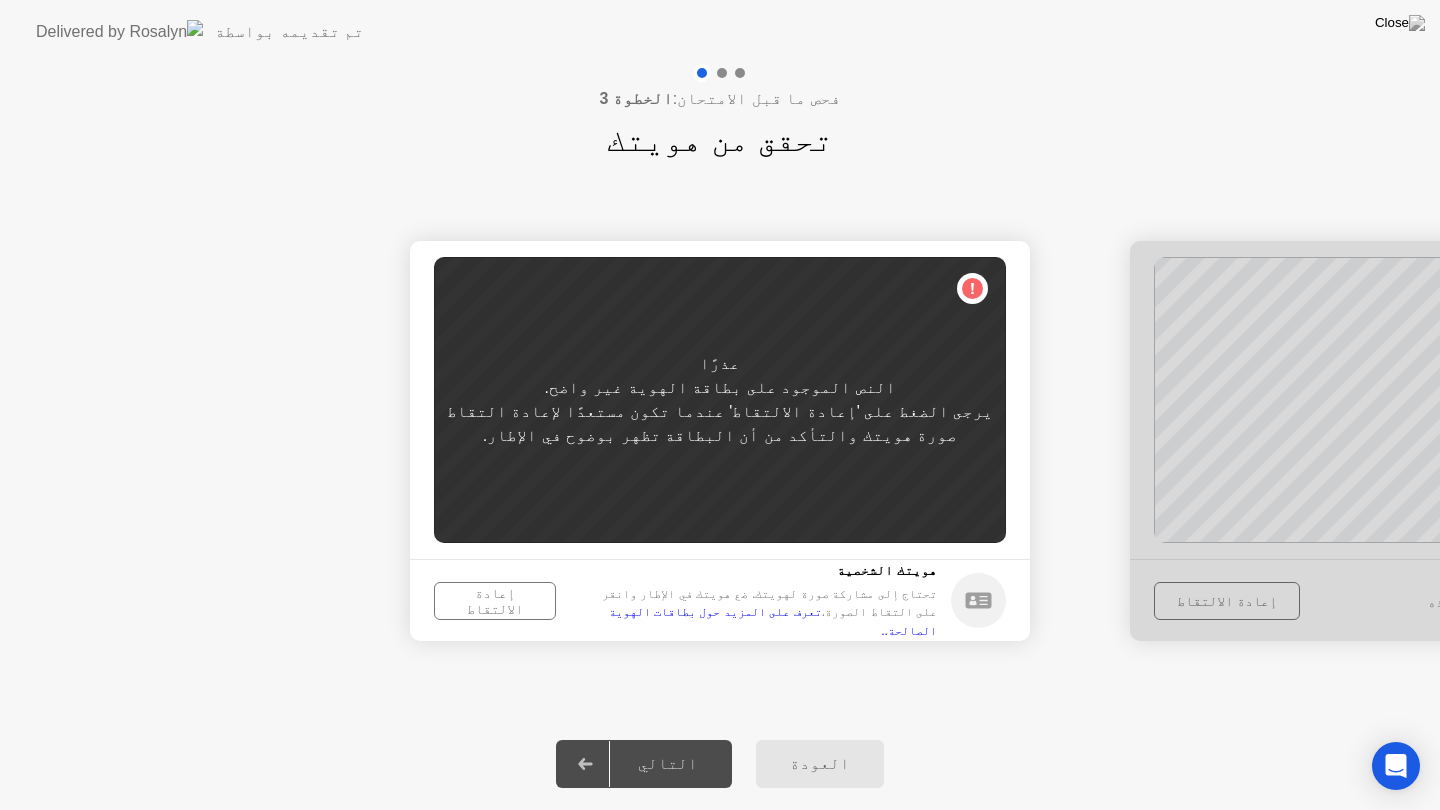 click on "إعادة الالتقاط" 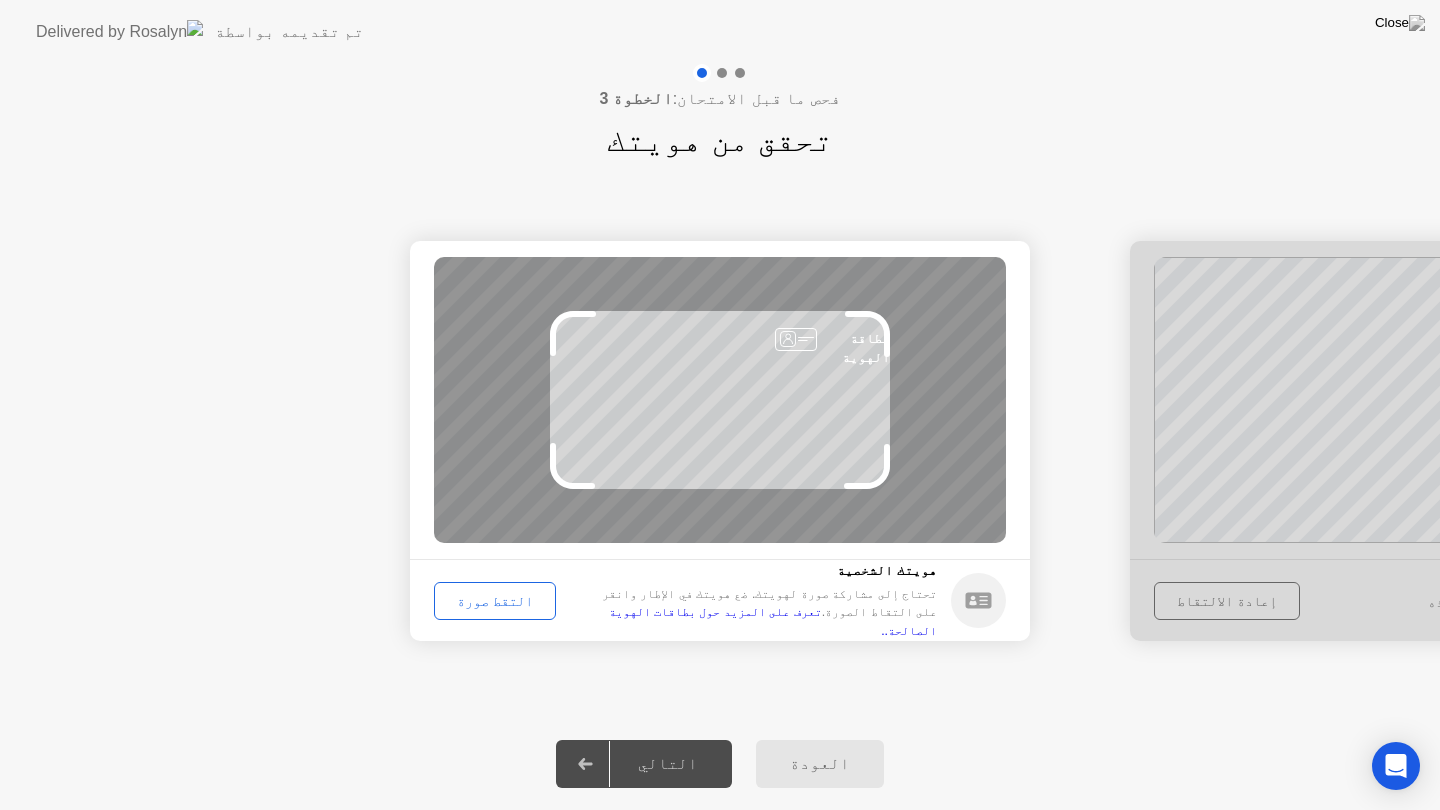 click on "التقط صورة" 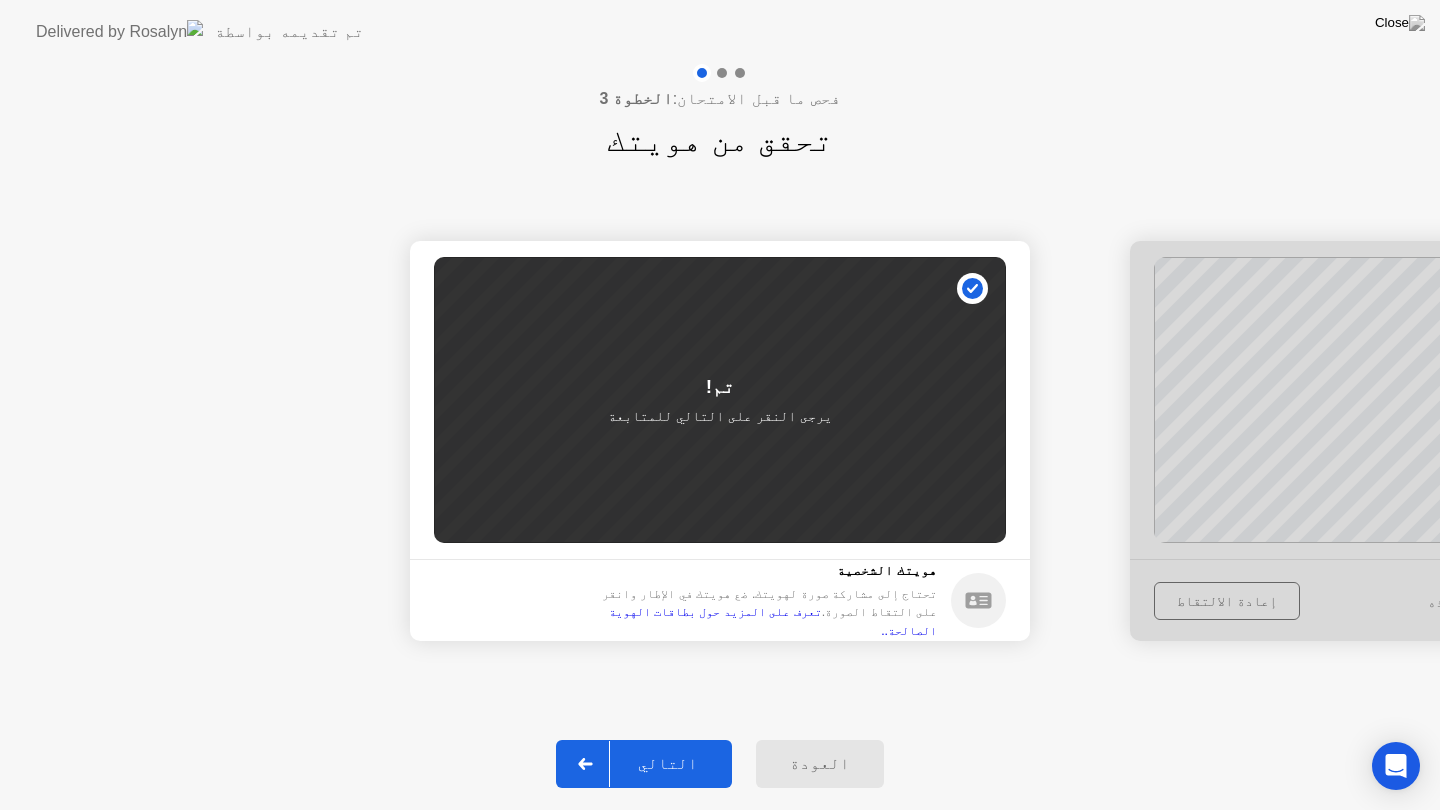 click on "تم! يرجى النقر على التالي للمتابعة" 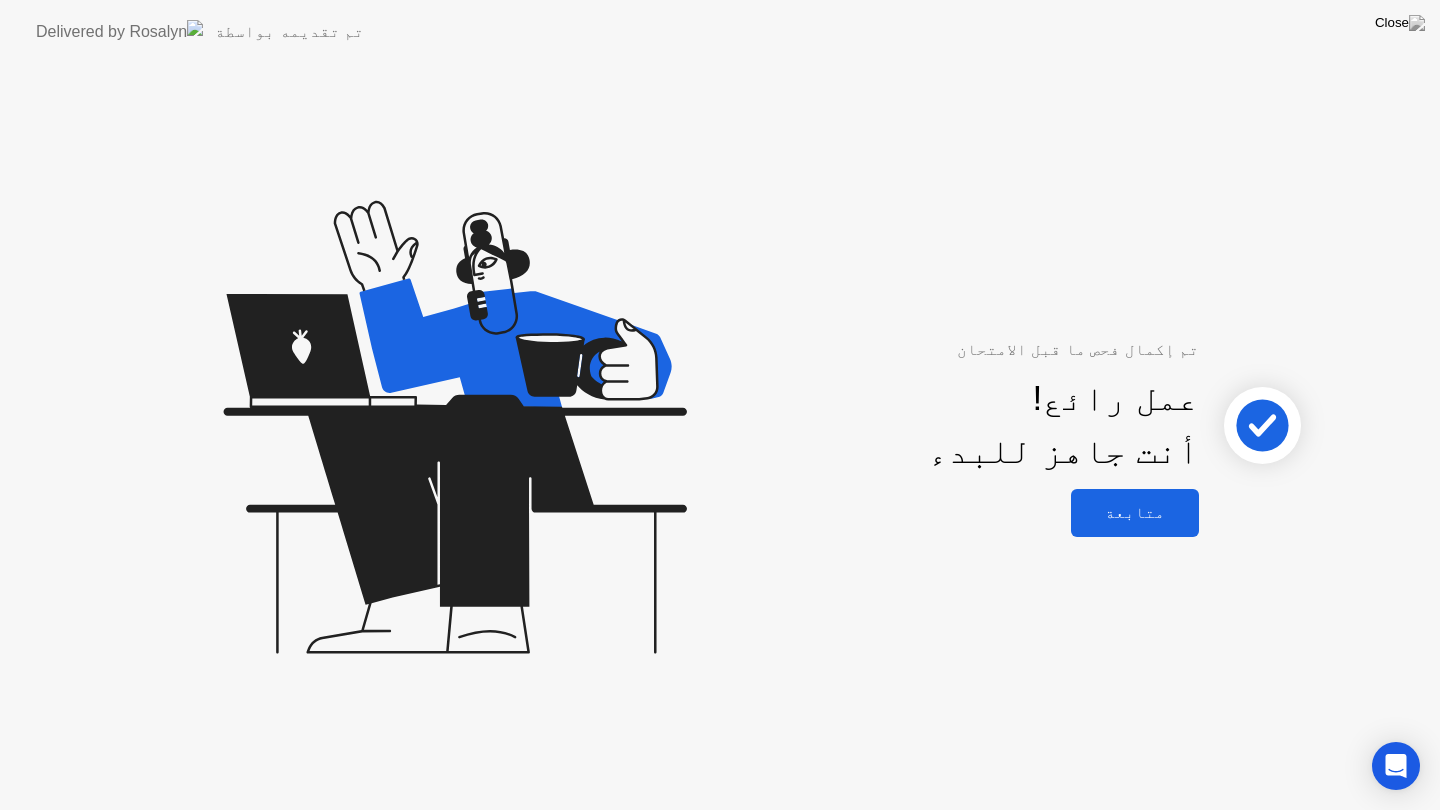 click on "متابعة" 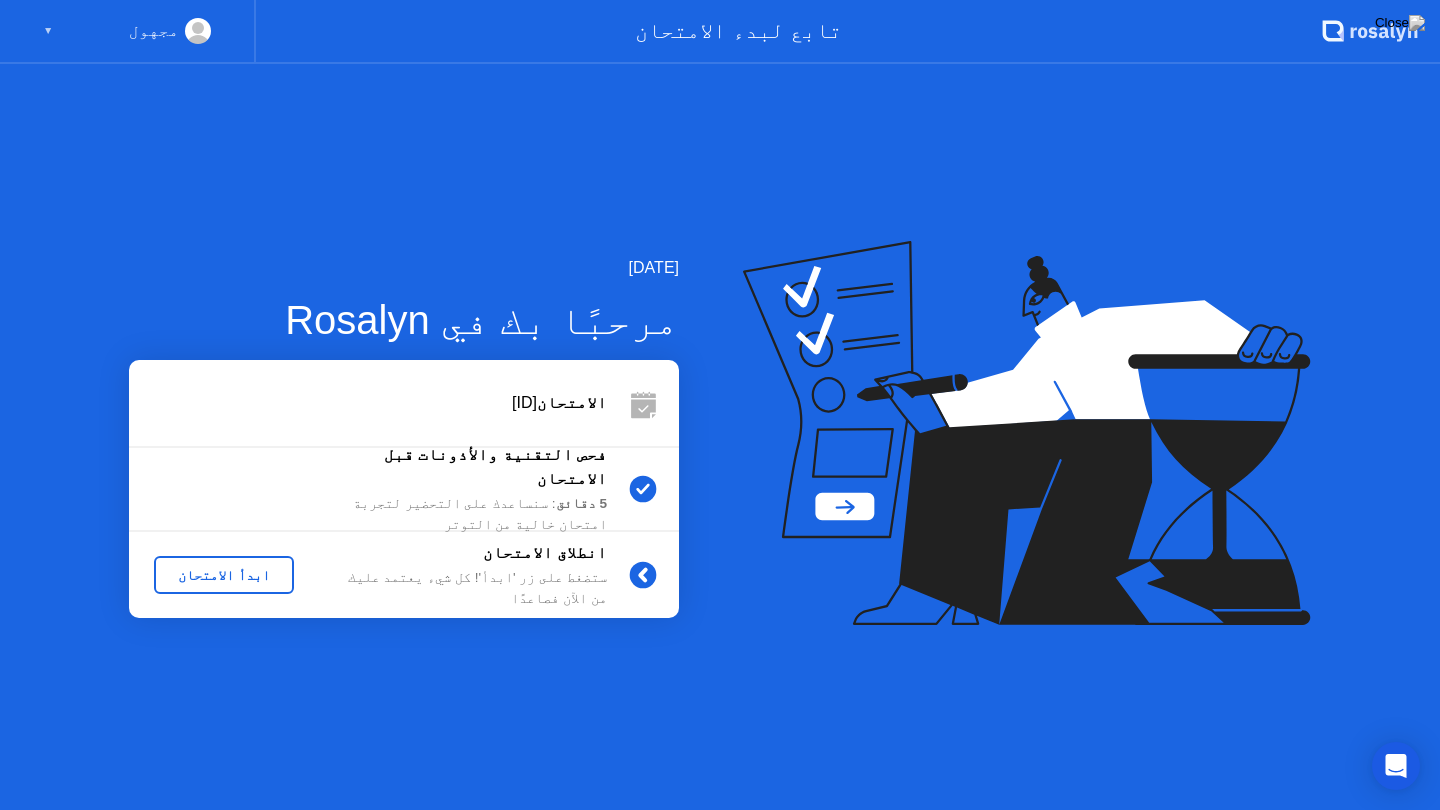 click on "ابدأ الامتحان" 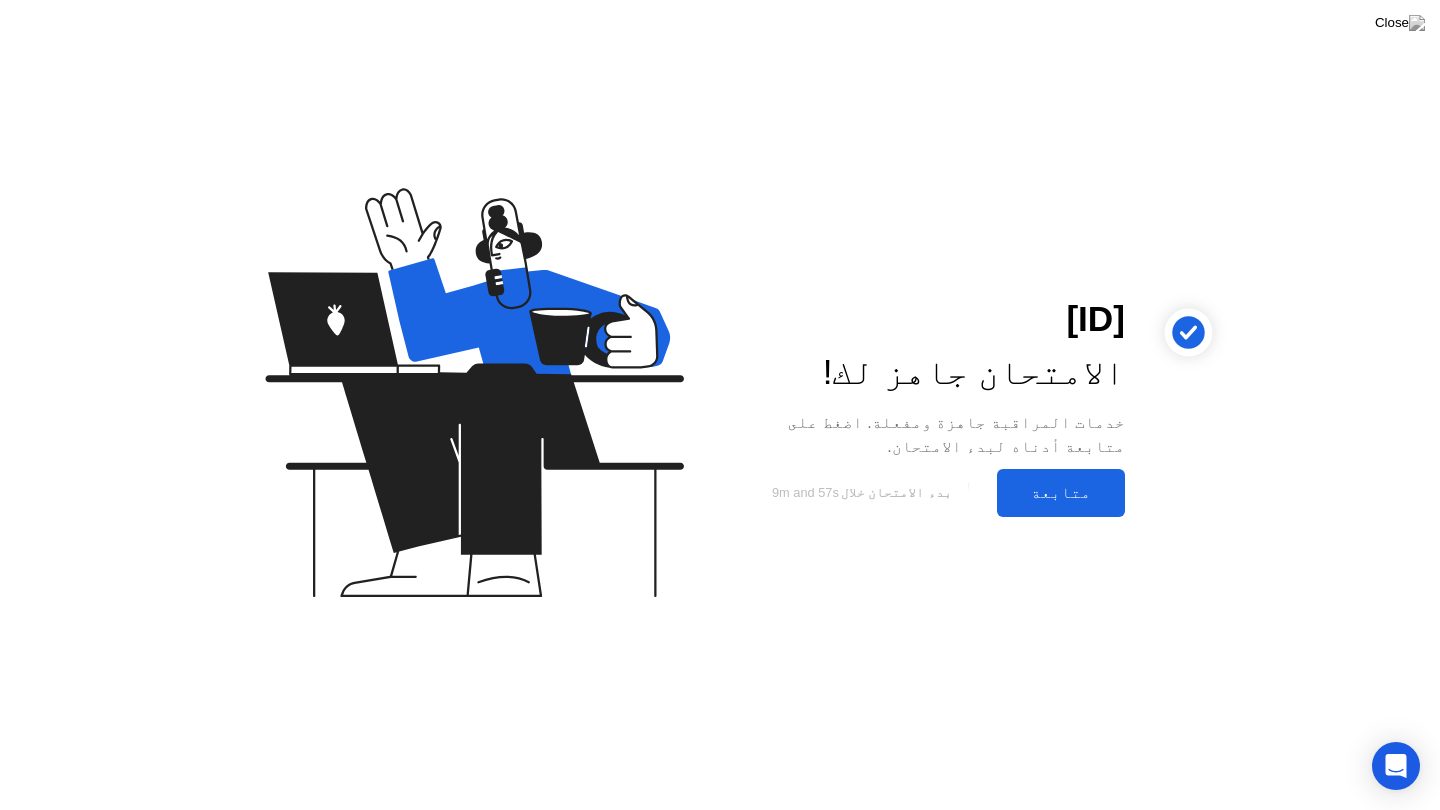click on "متابعة" 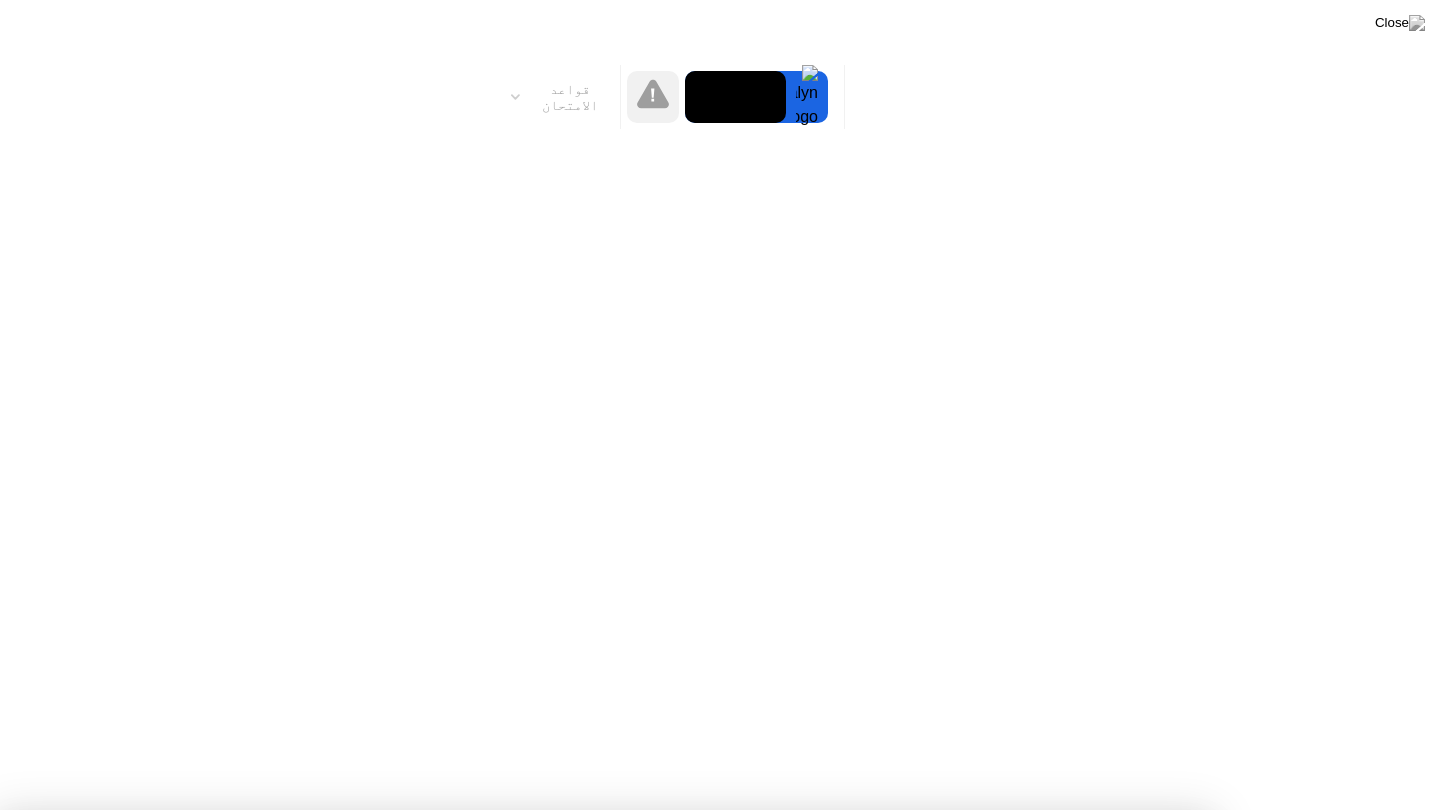 click on "فهمت!" at bounding box center (695, 1356) 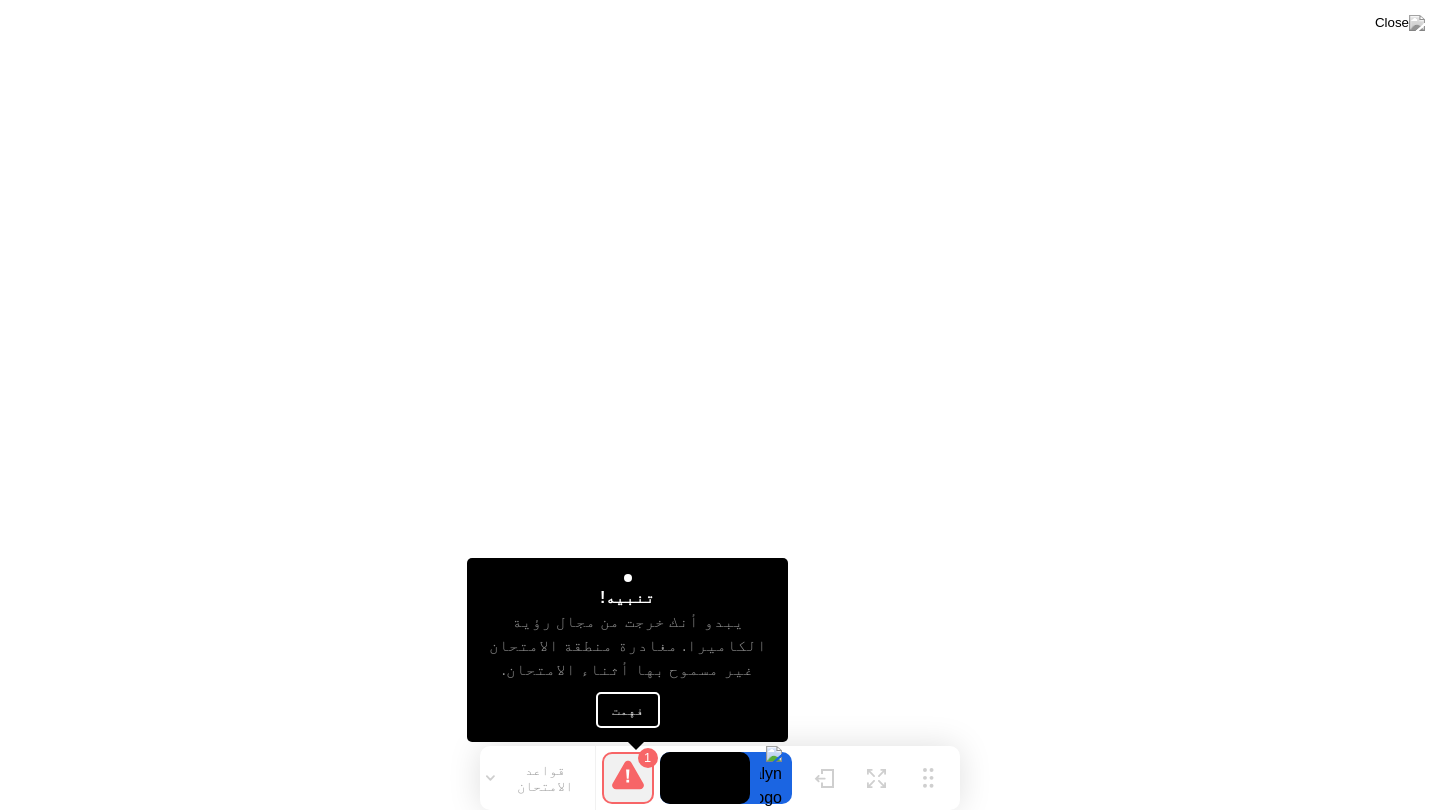 click on "فهمت" 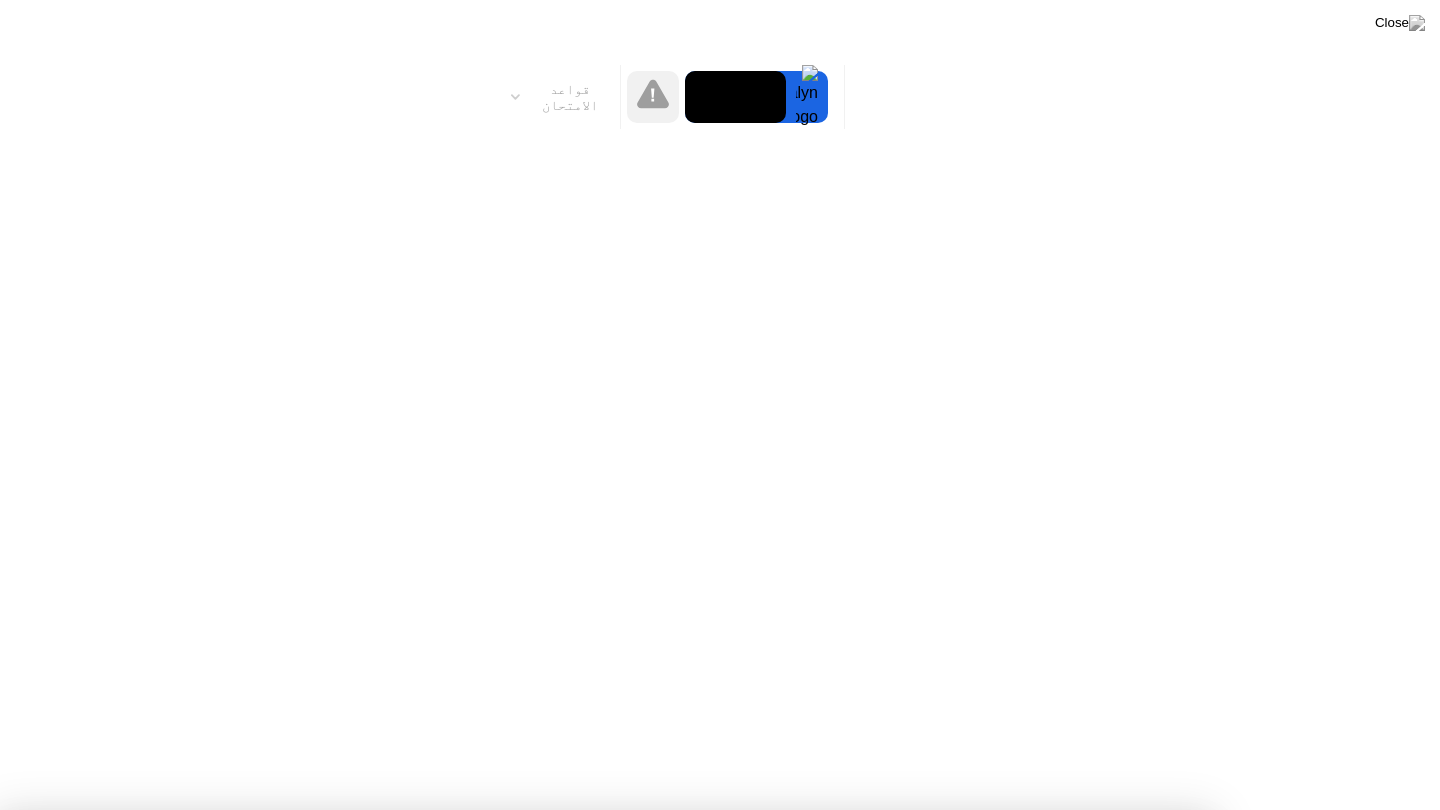click on "فهمت!" at bounding box center [695, 1344] 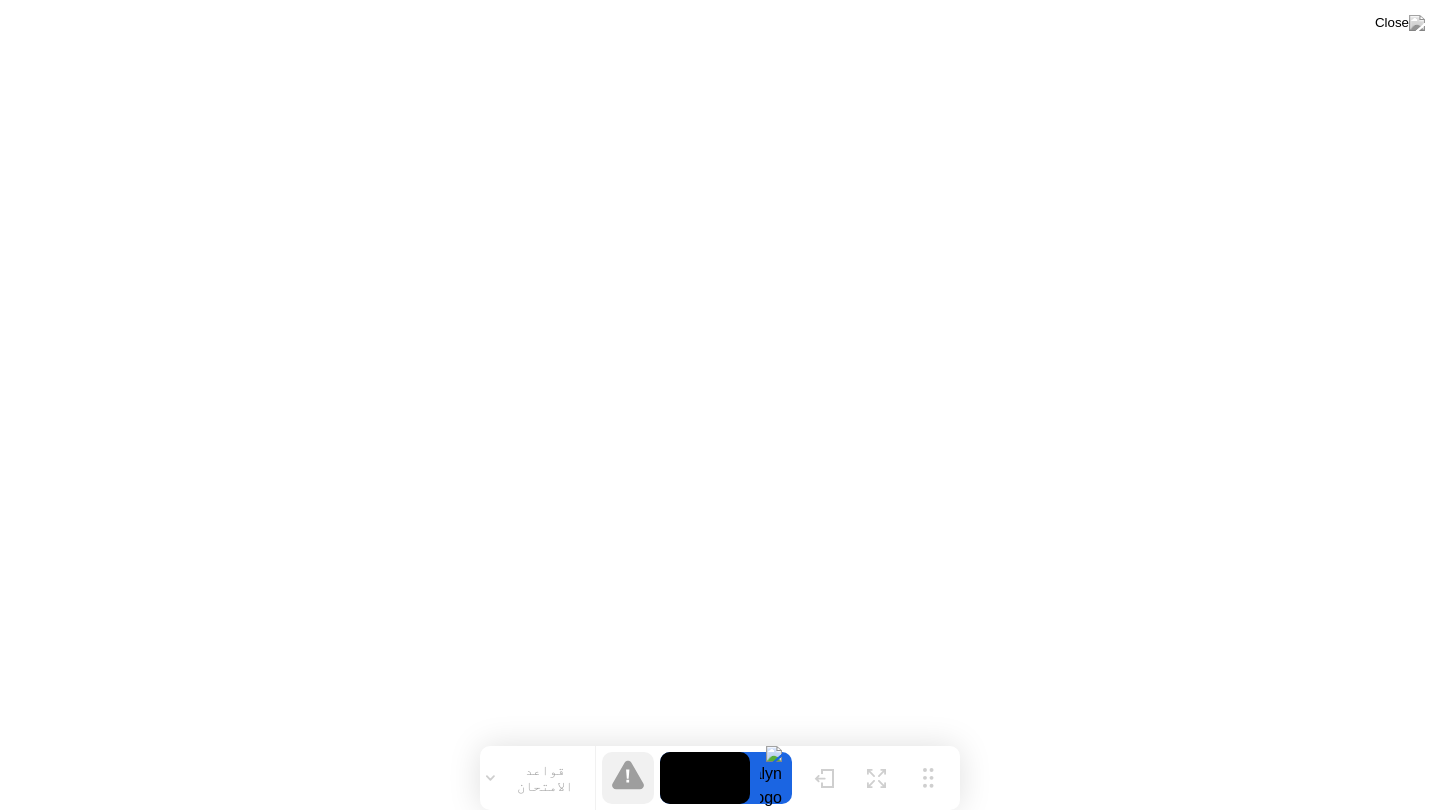 click on "قواعد الامتحان" 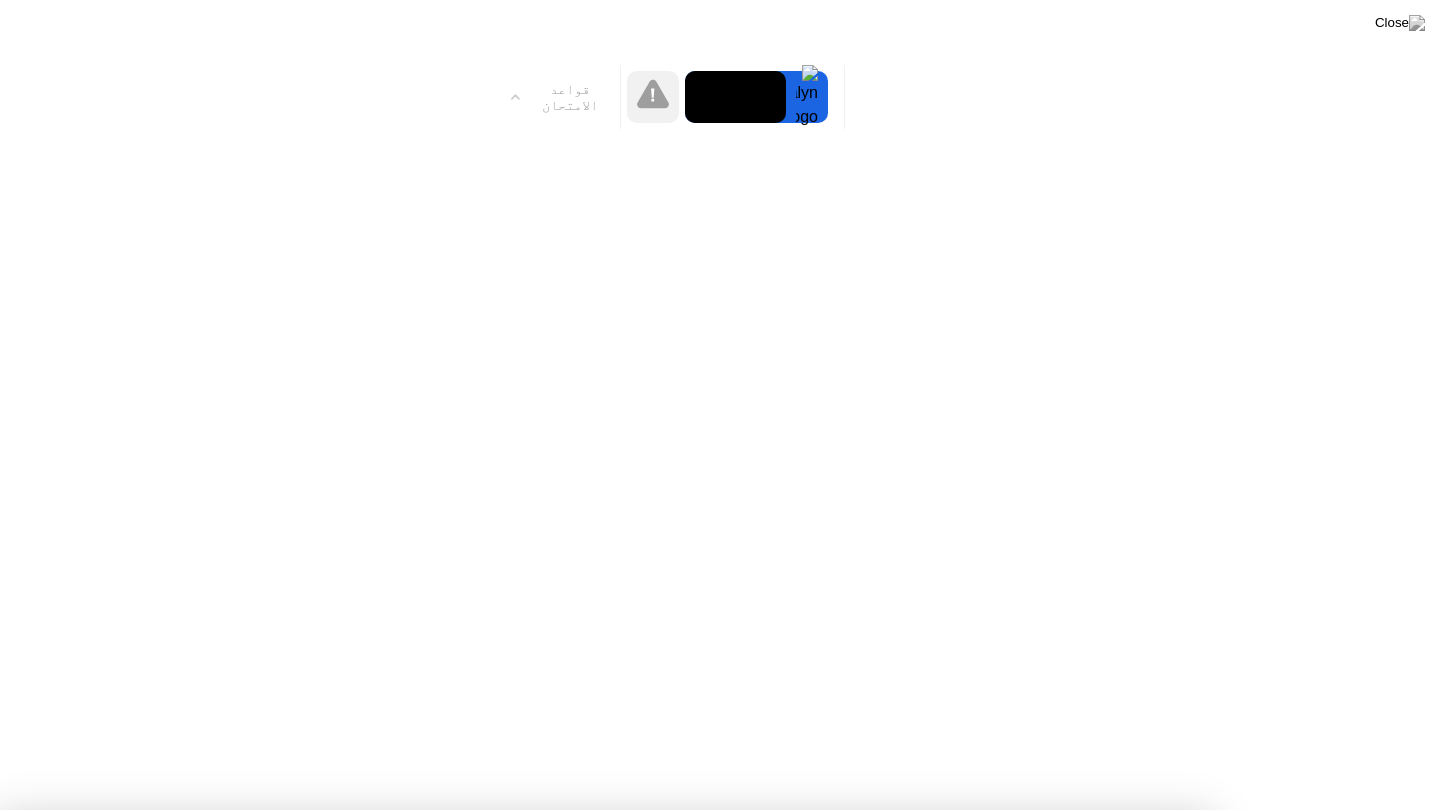 click on "فهمت!" at bounding box center [605, 1450] 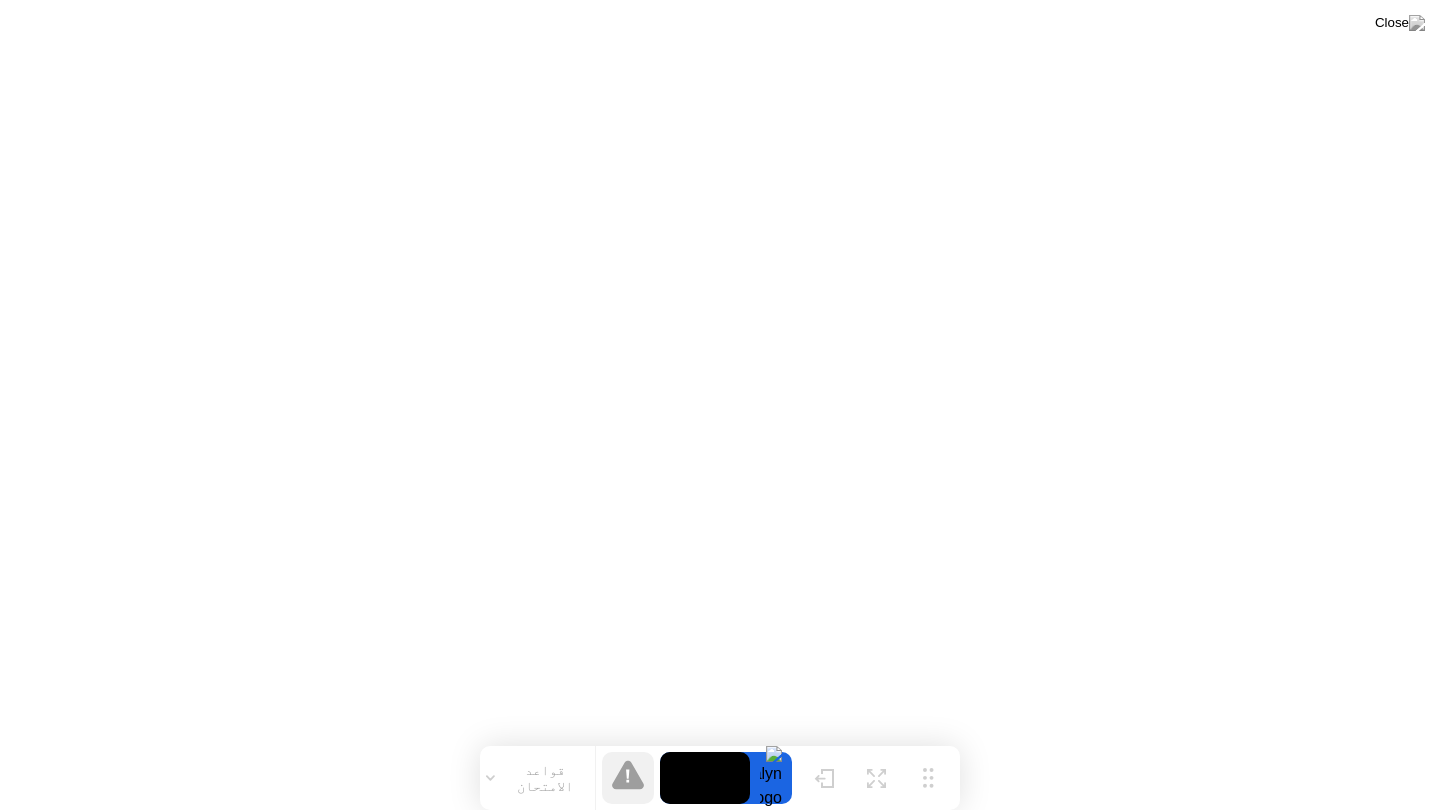 click on "قواعد الامتحان" 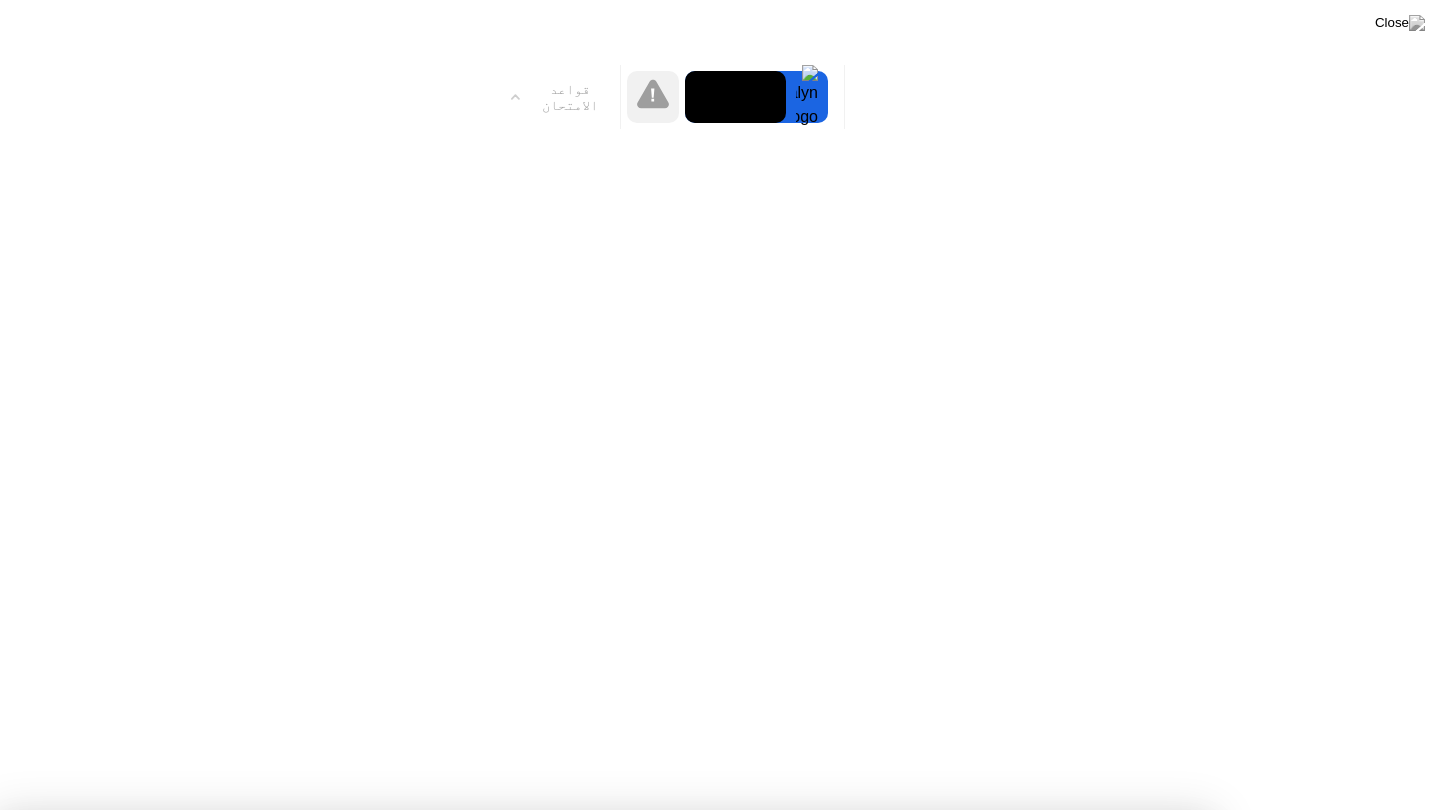 click on "فهمت!" at bounding box center (605, 1450) 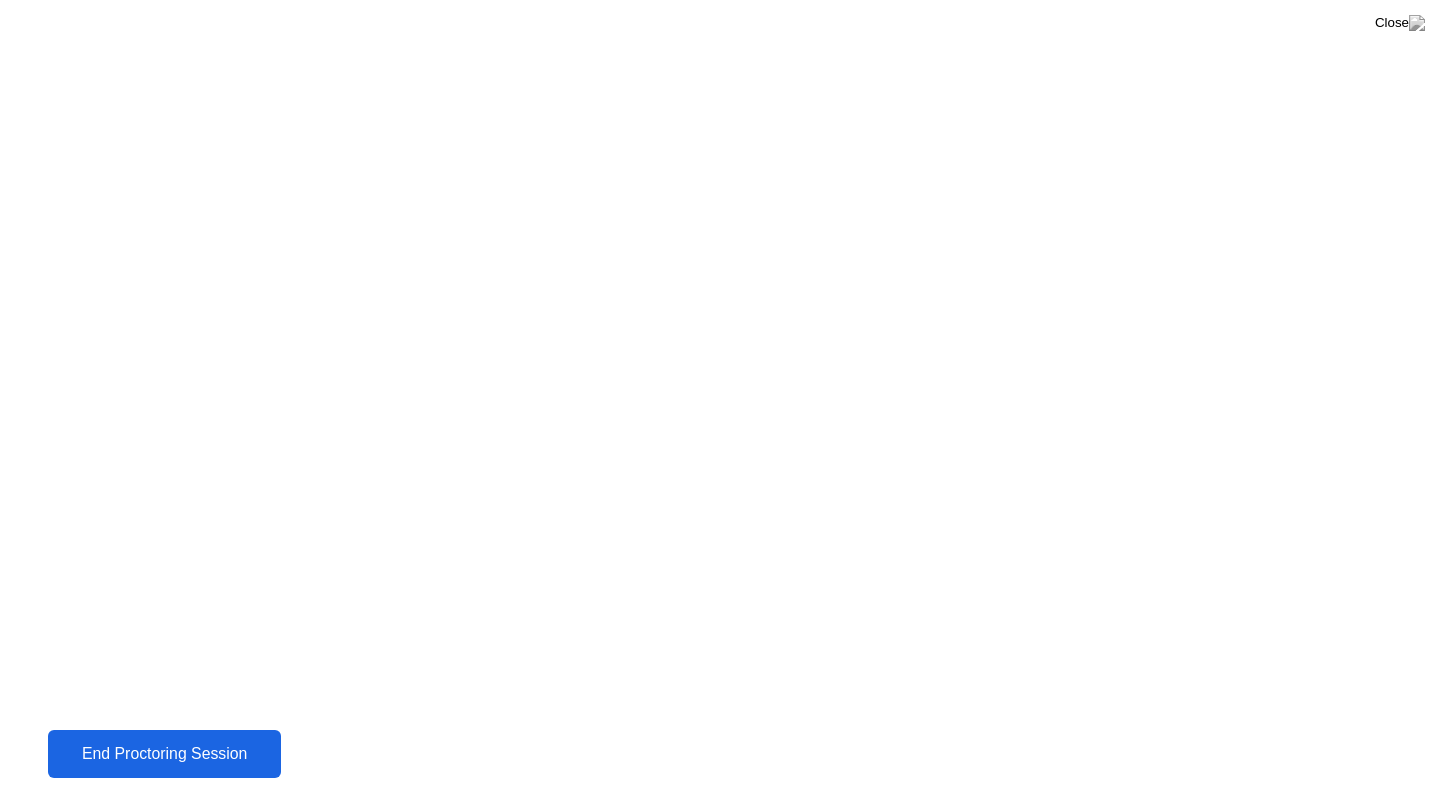 click on "End Proctoring Session" 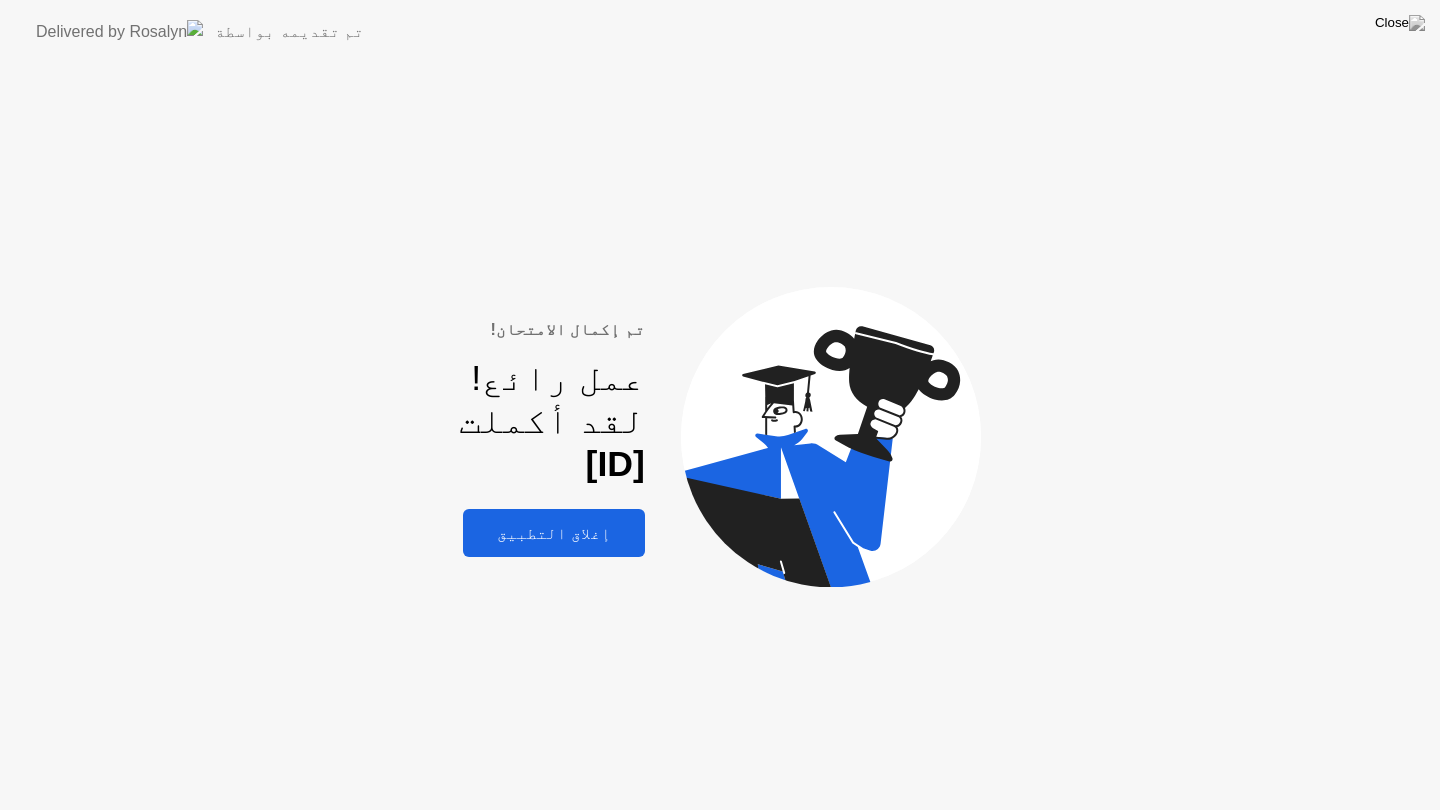 click on "إغلاق التطبيق" 